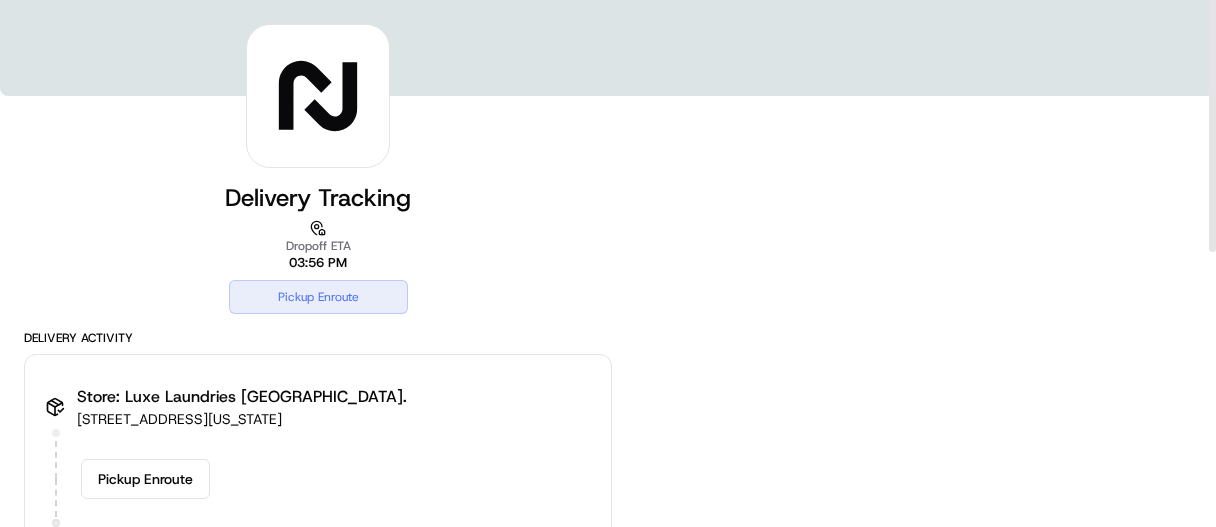 scroll, scrollTop: 0, scrollLeft: 0, axis: both 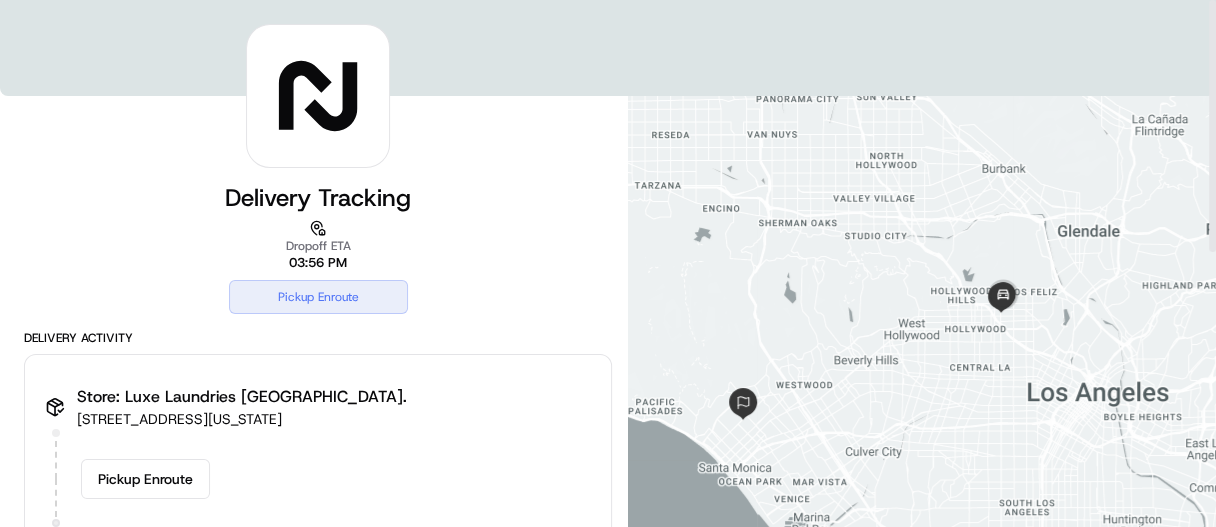 drag, startPoint x: 752, startPoint y: 413, endPoint x: 865, endPoint y: 353, distance: 127.94139 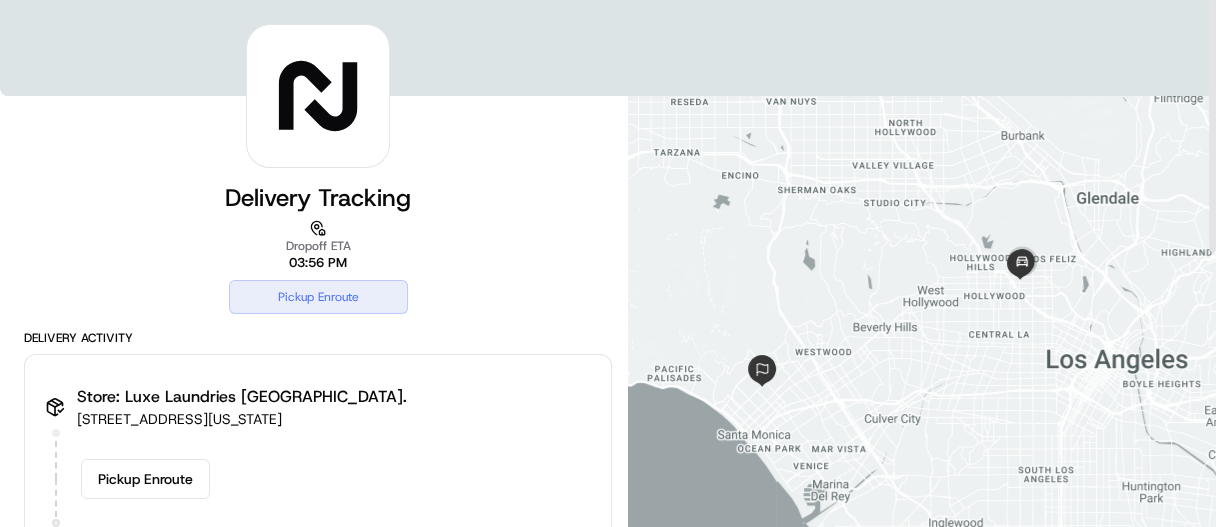 click at bounding box center [922, 492] 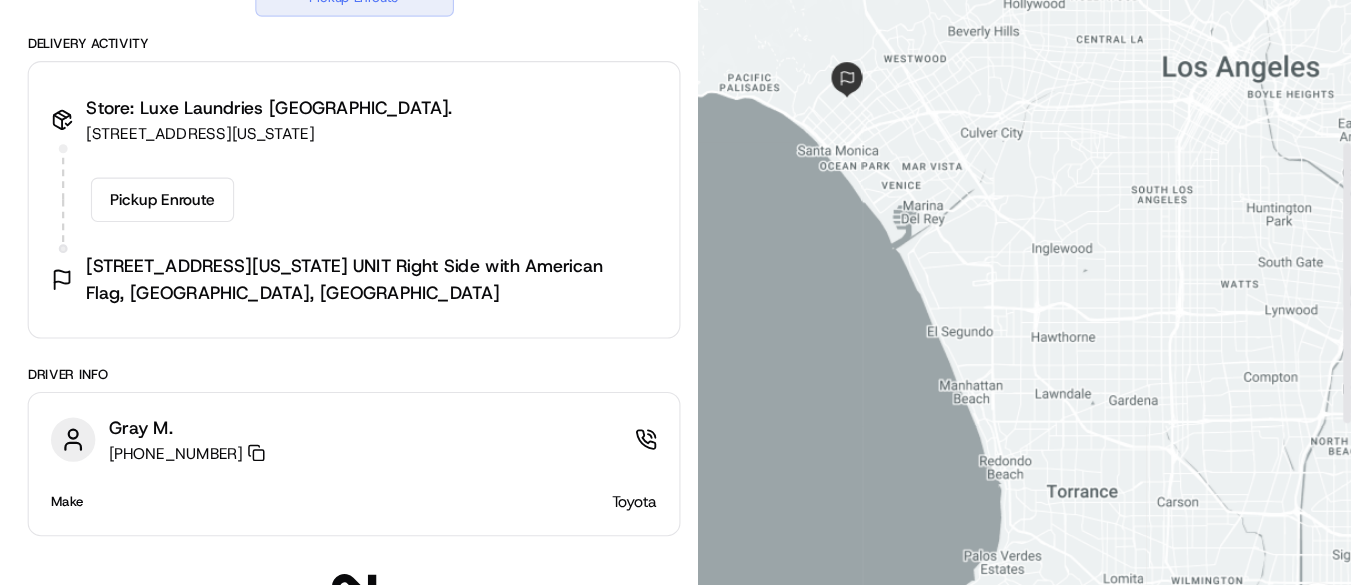 scroll, scrollTop: 300, scrollLeft: 0, axis: vertical 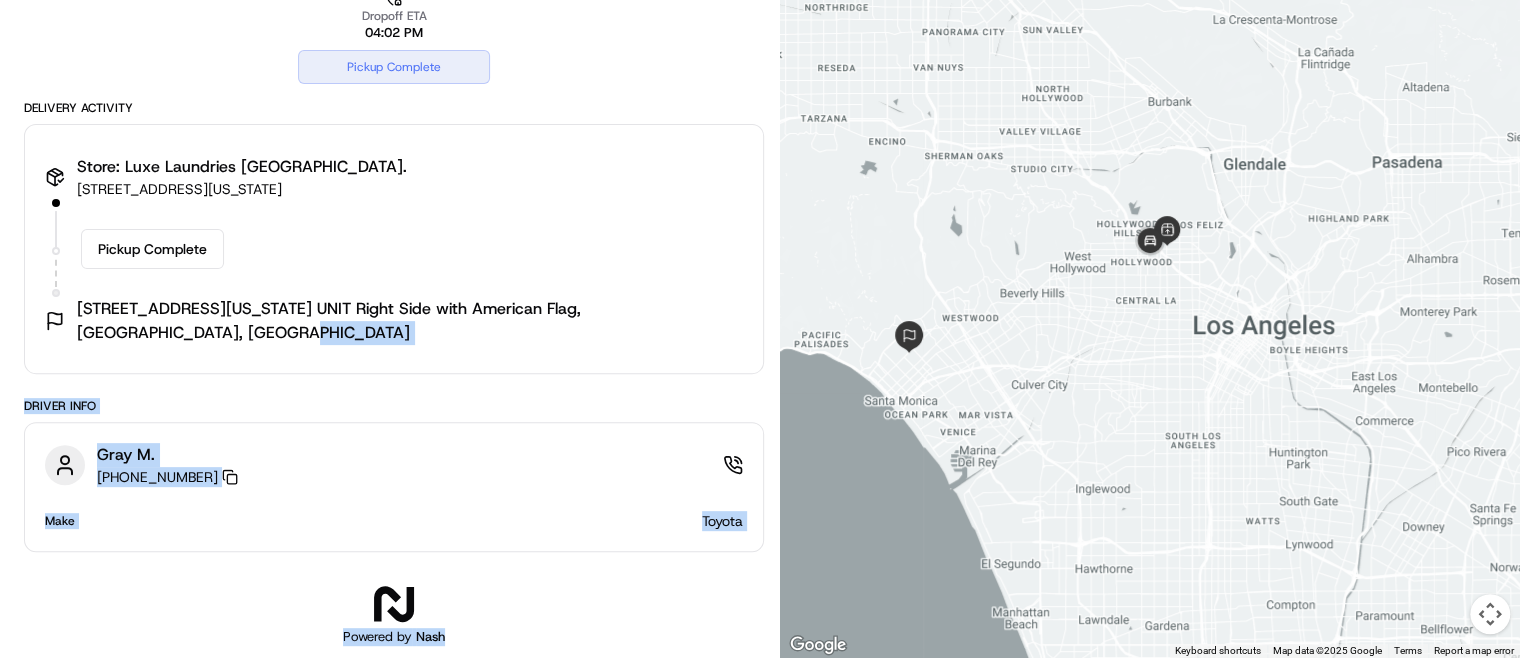 drag, startPoint x: 1213, startPoint y: 6, endPoint x: 775, endPoint y: 460, distance: 630.8407 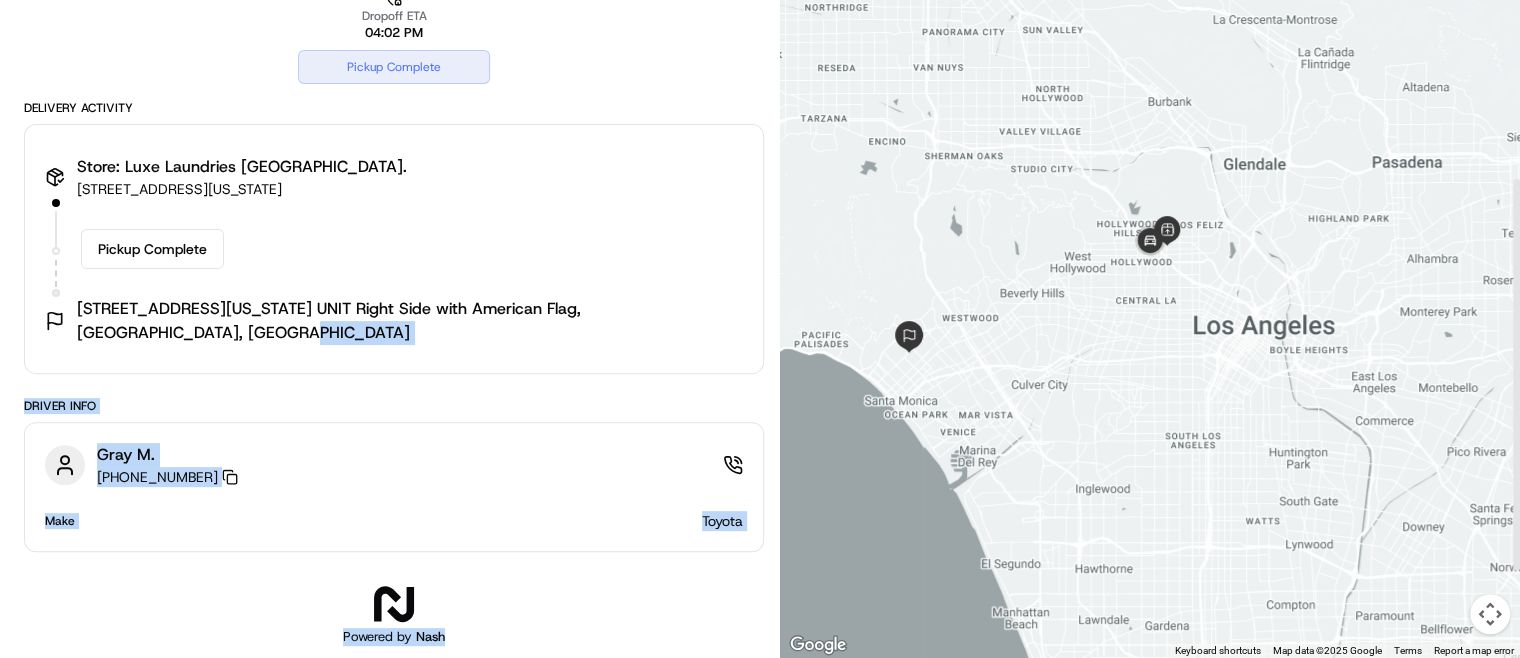 click at bounding box center [1150, 262] 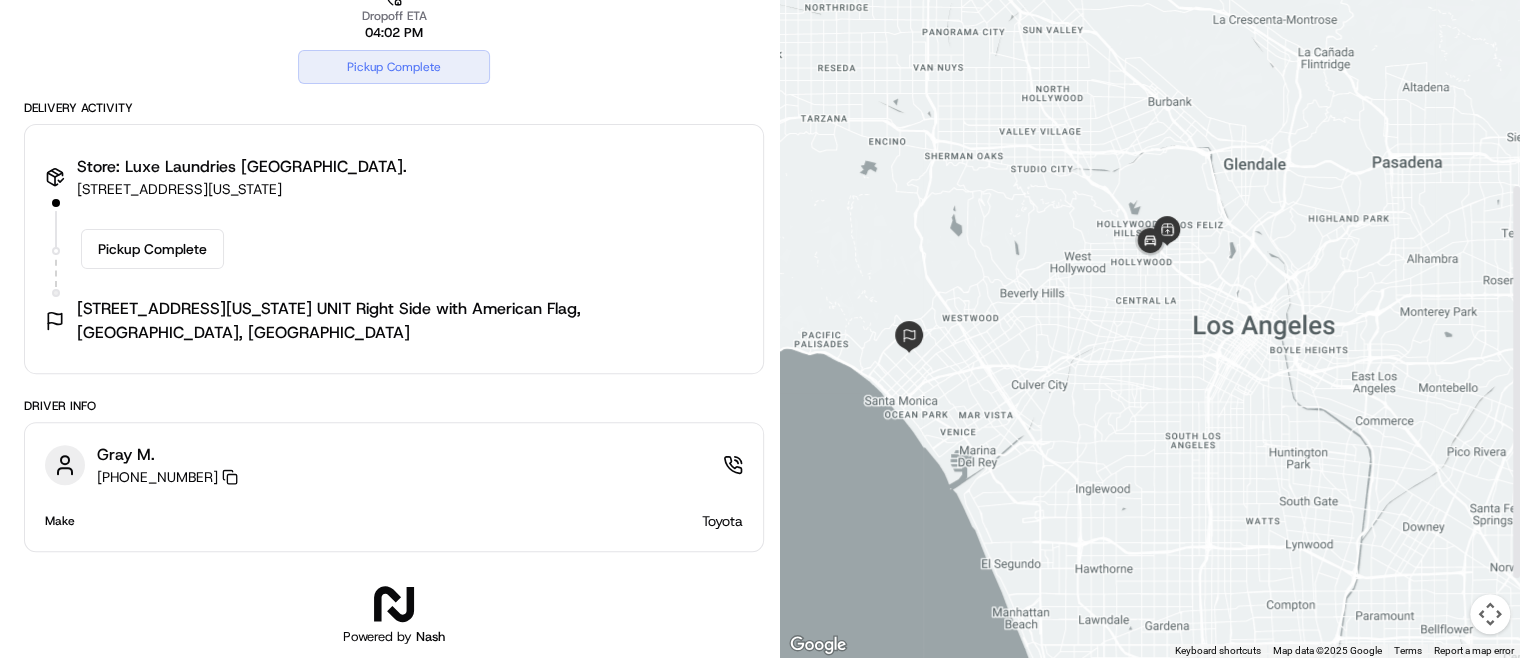 scroll, scrollTop: 299, scrollLeft: 0, axis: vertical 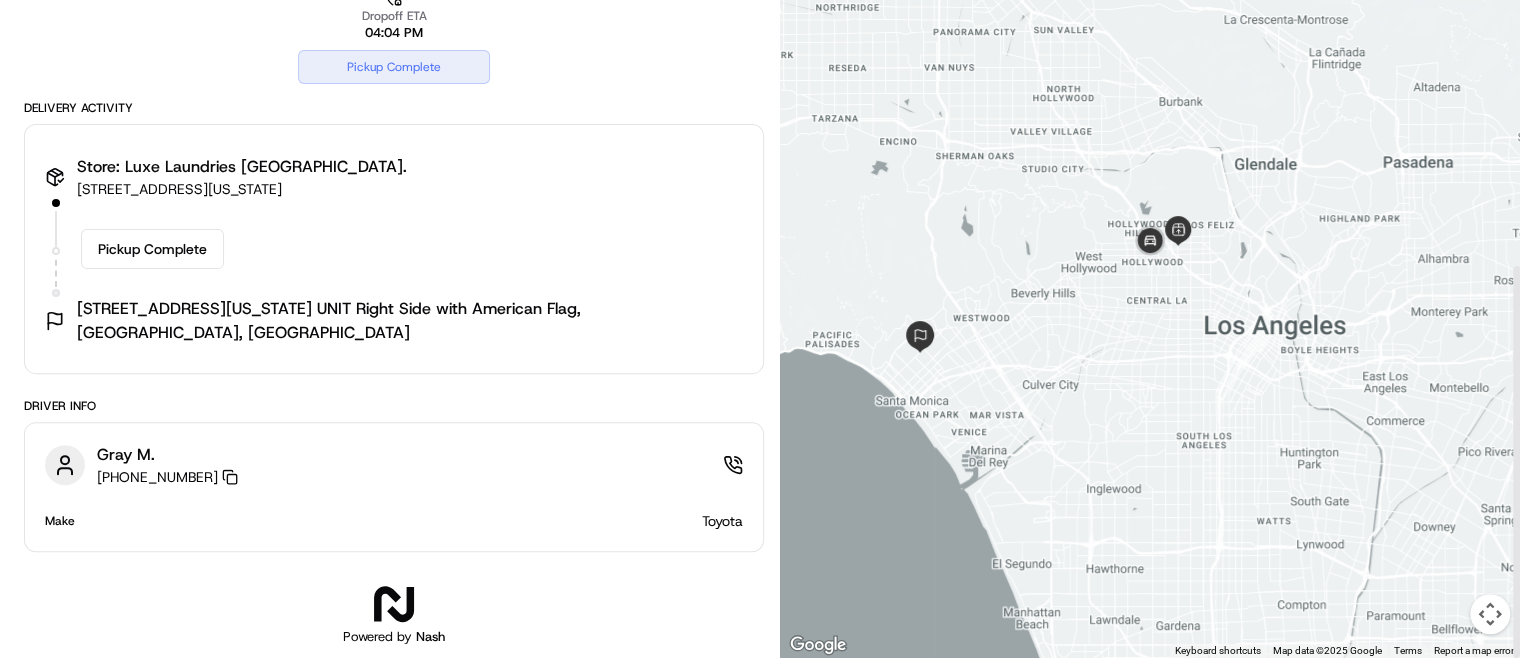 click at bounding box center [1490, 614] 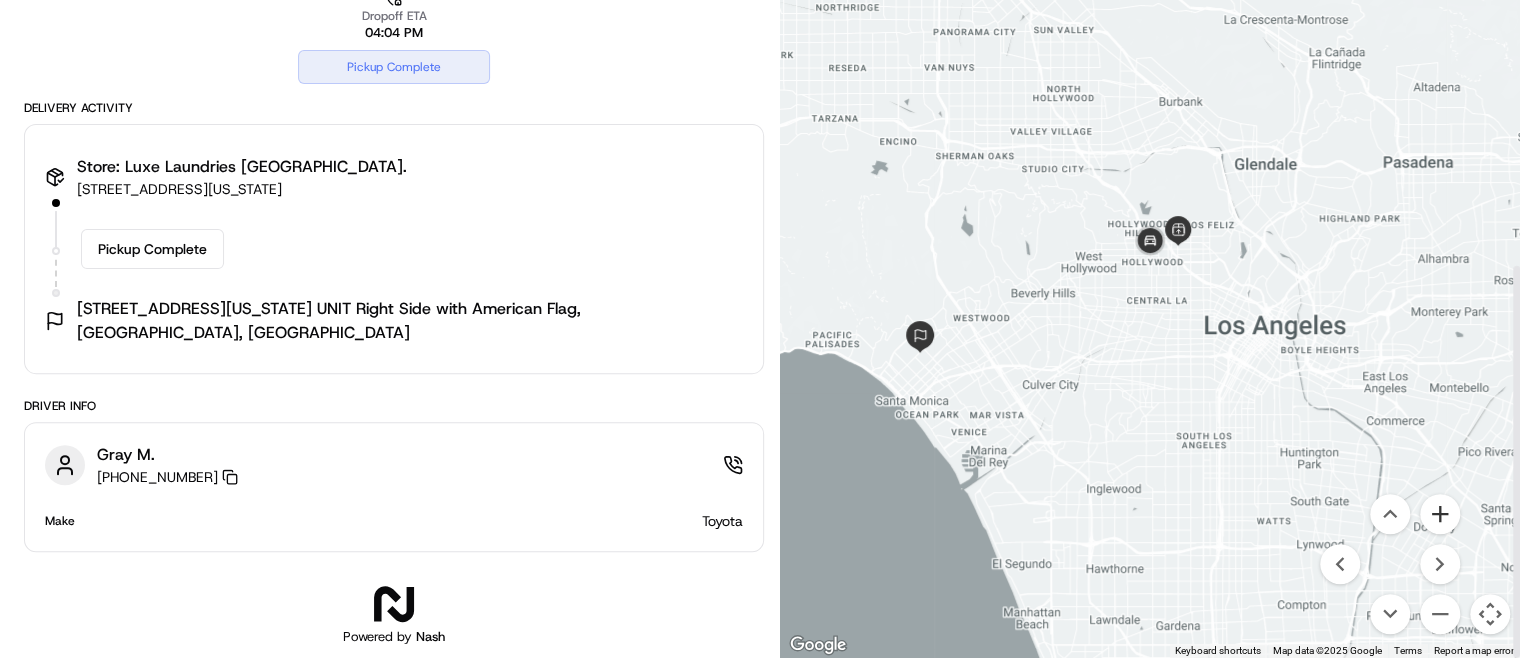 click at bounding box center [1440, 514] 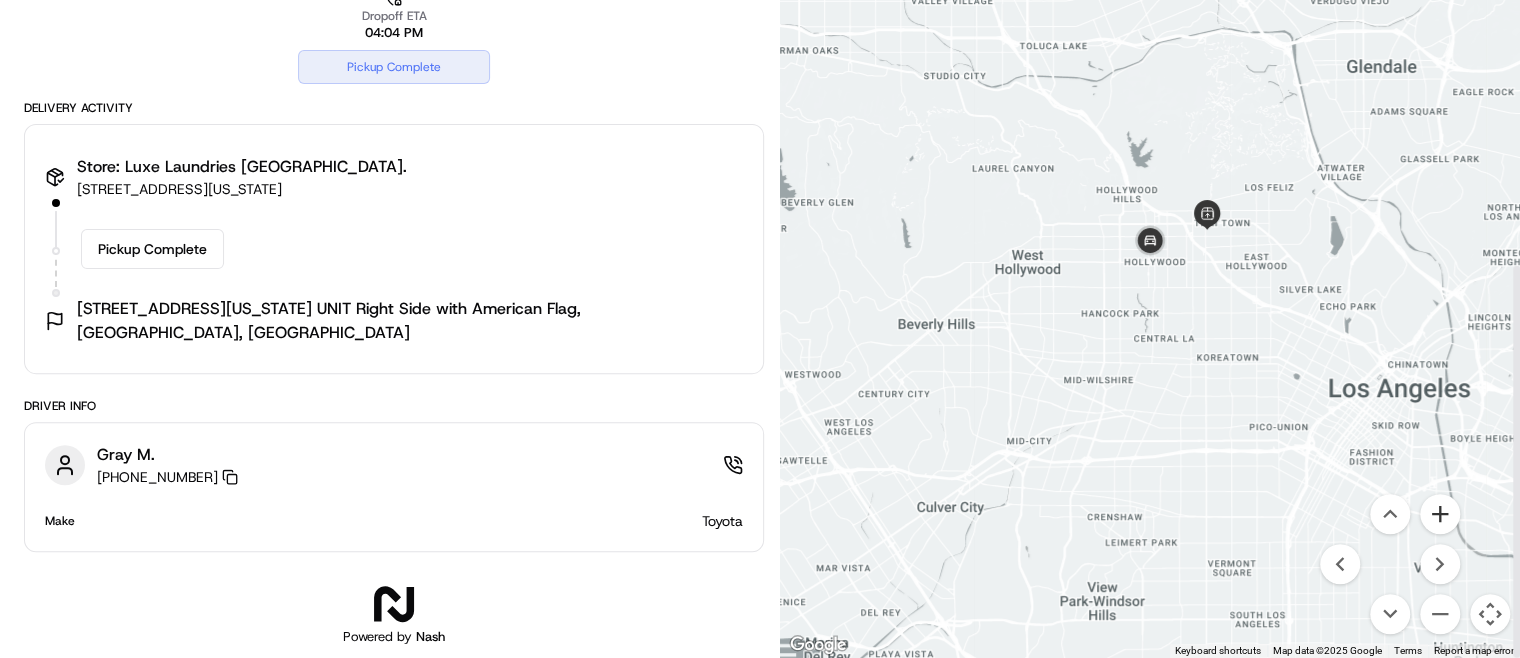 click at bounding box center (1440, 514) 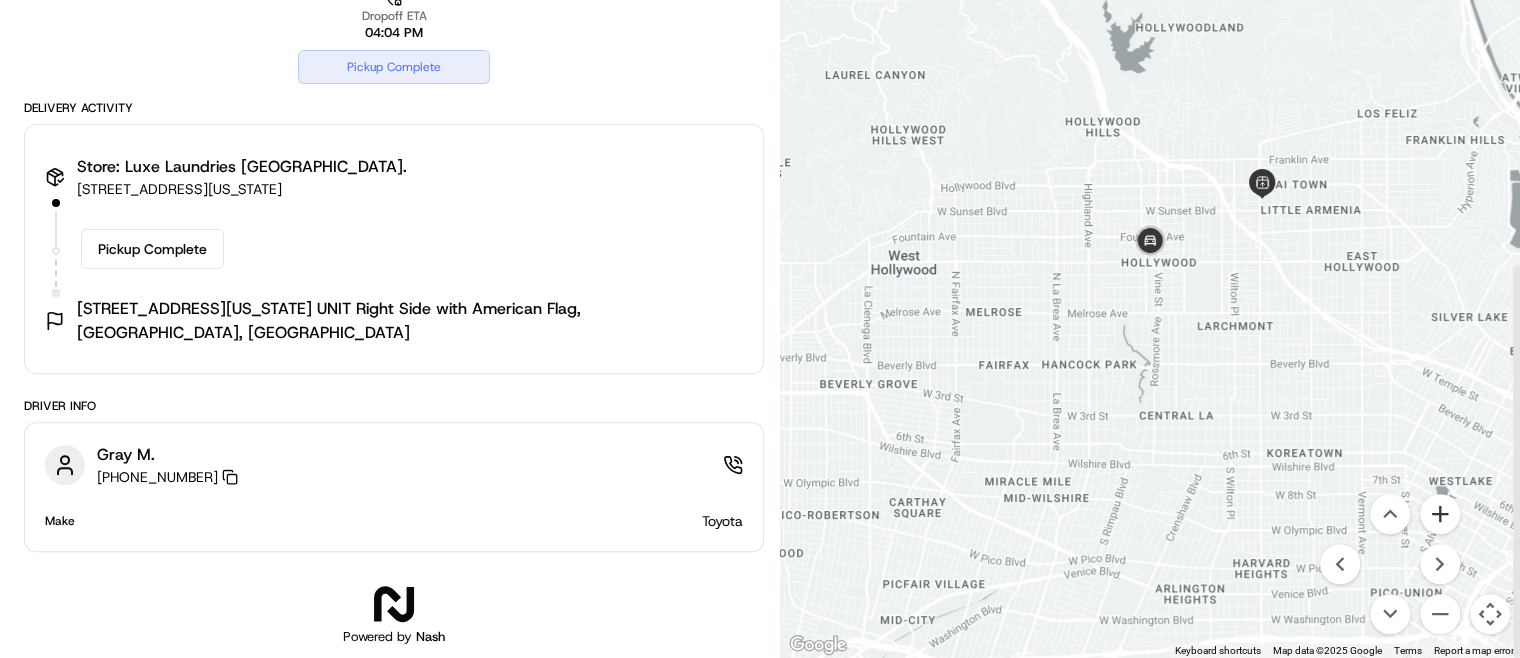 click at bounding box center (1440, 514) 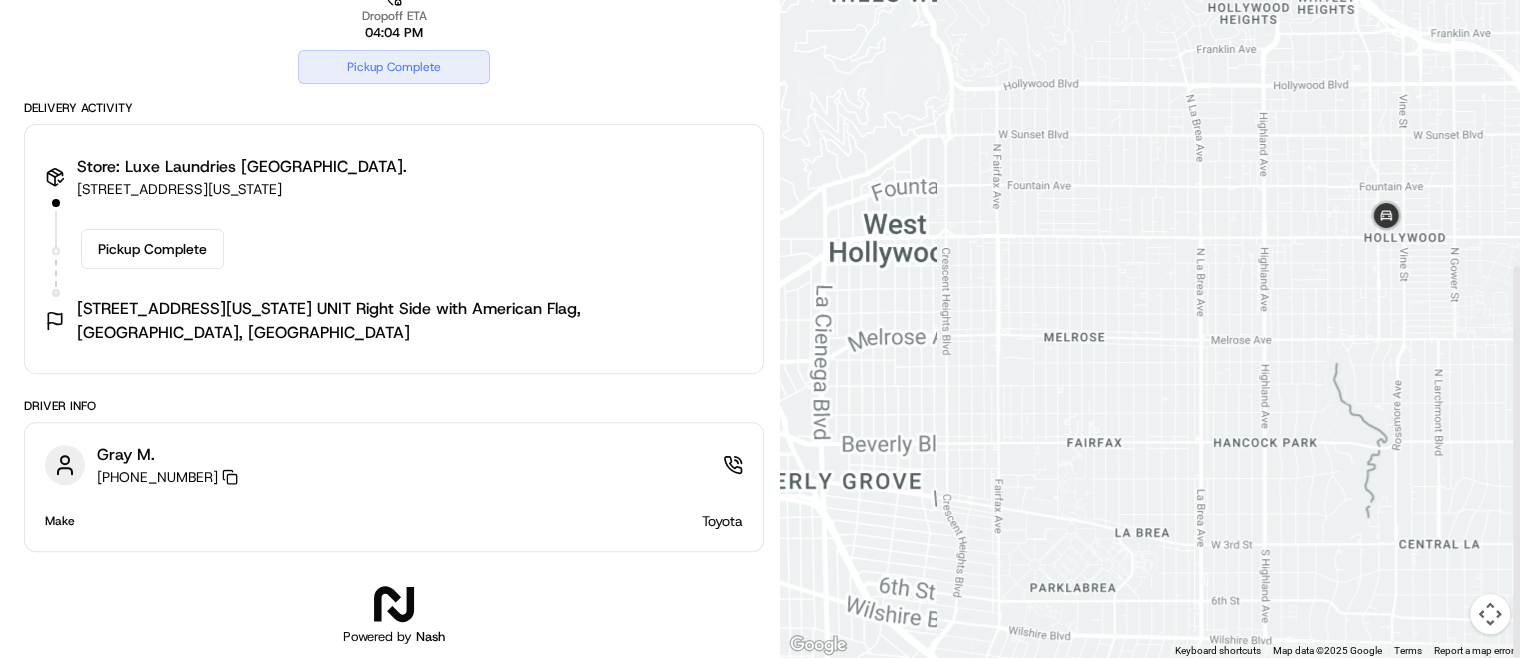 drag, startPoint x: 981, startPoint y: 409, endPoint x: 1238, endPoint y: 383, distance: 258.31183 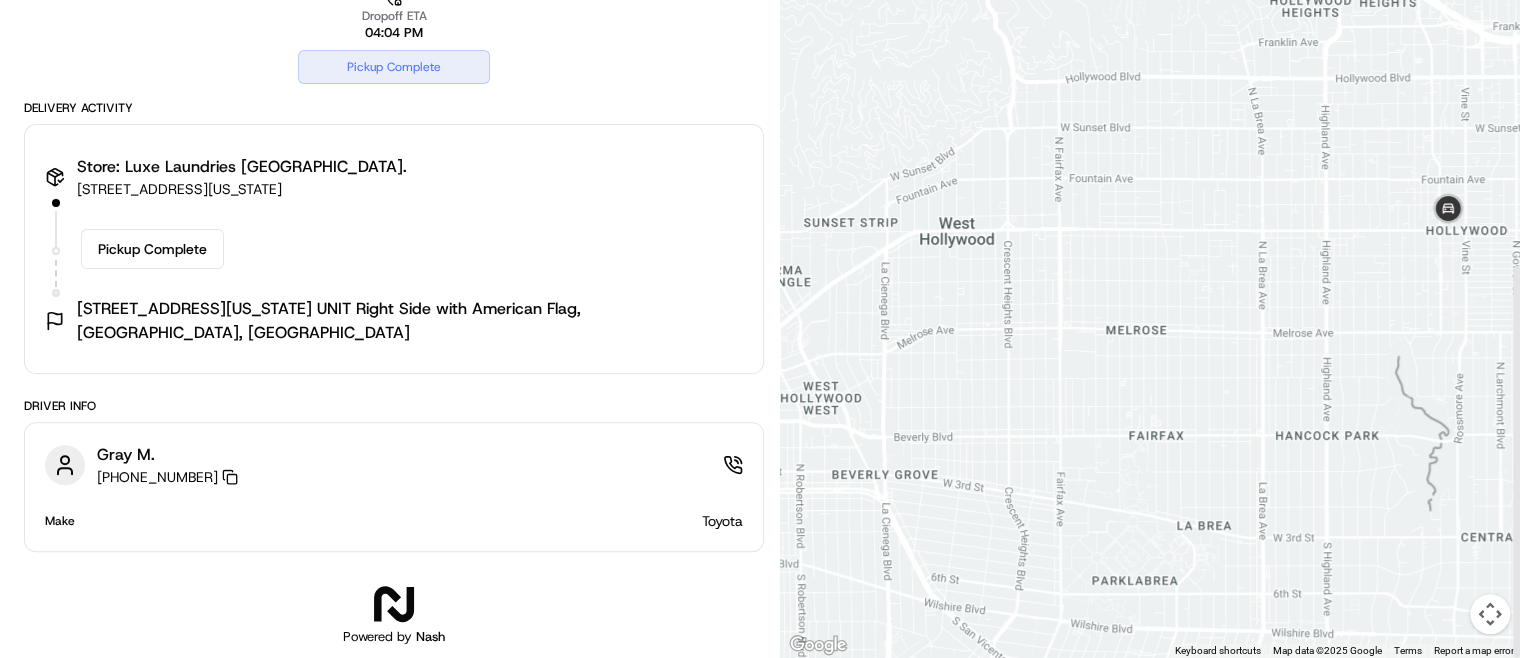 click at bounding box center (1490, 614) 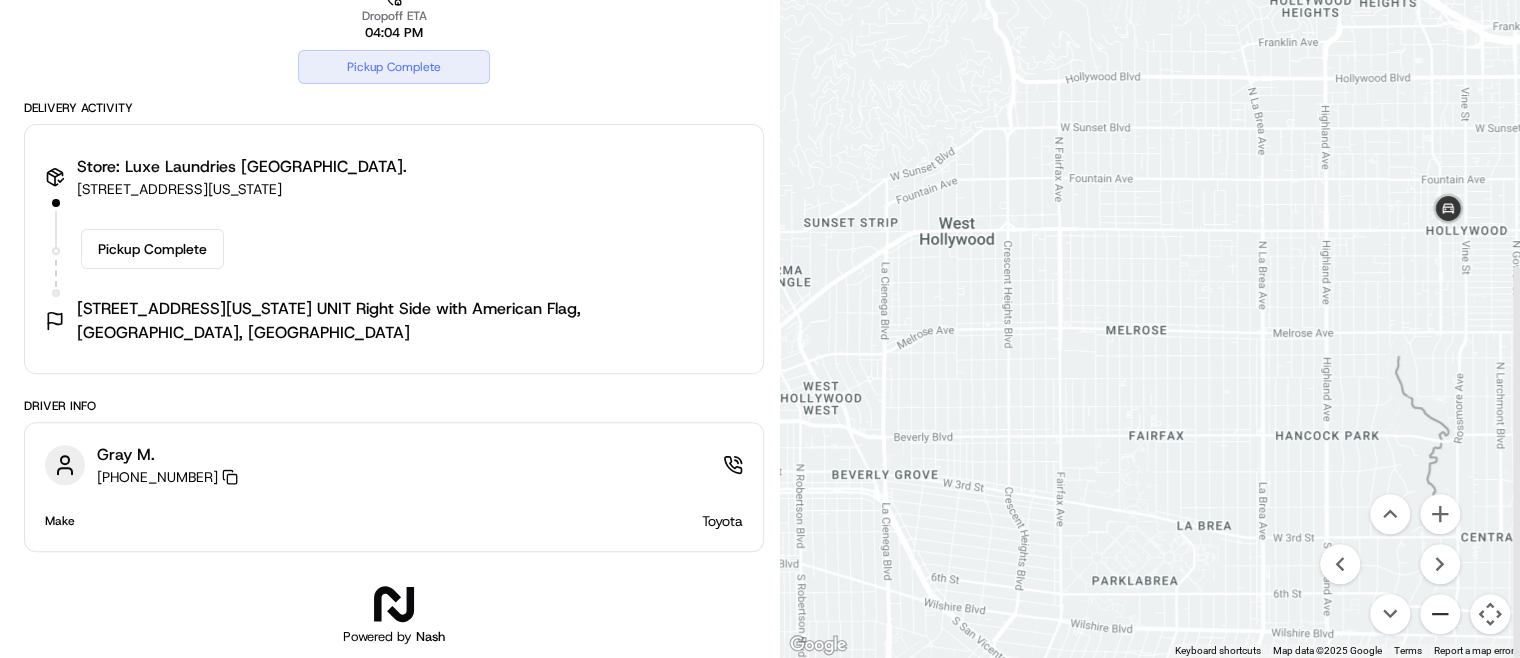 click at bounding box center [1440, 614] 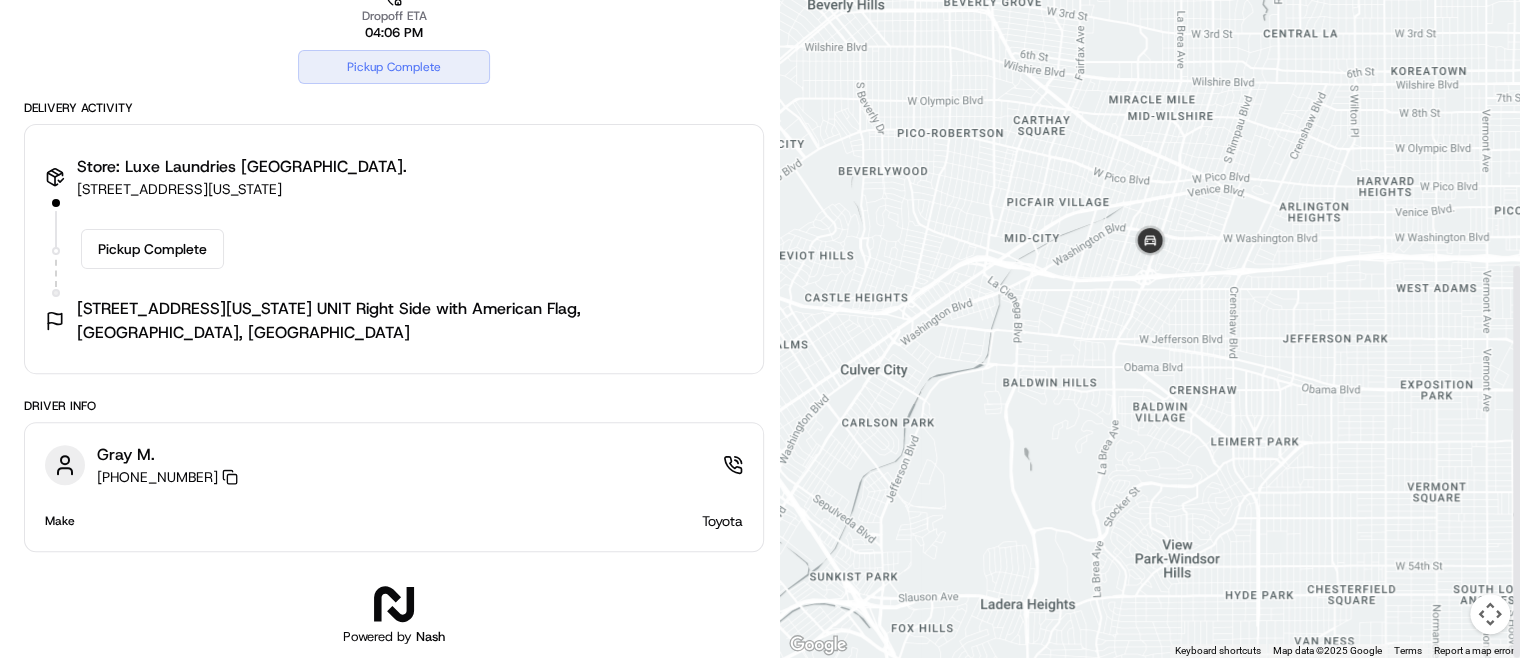 click at bounding box center [1490, 614] 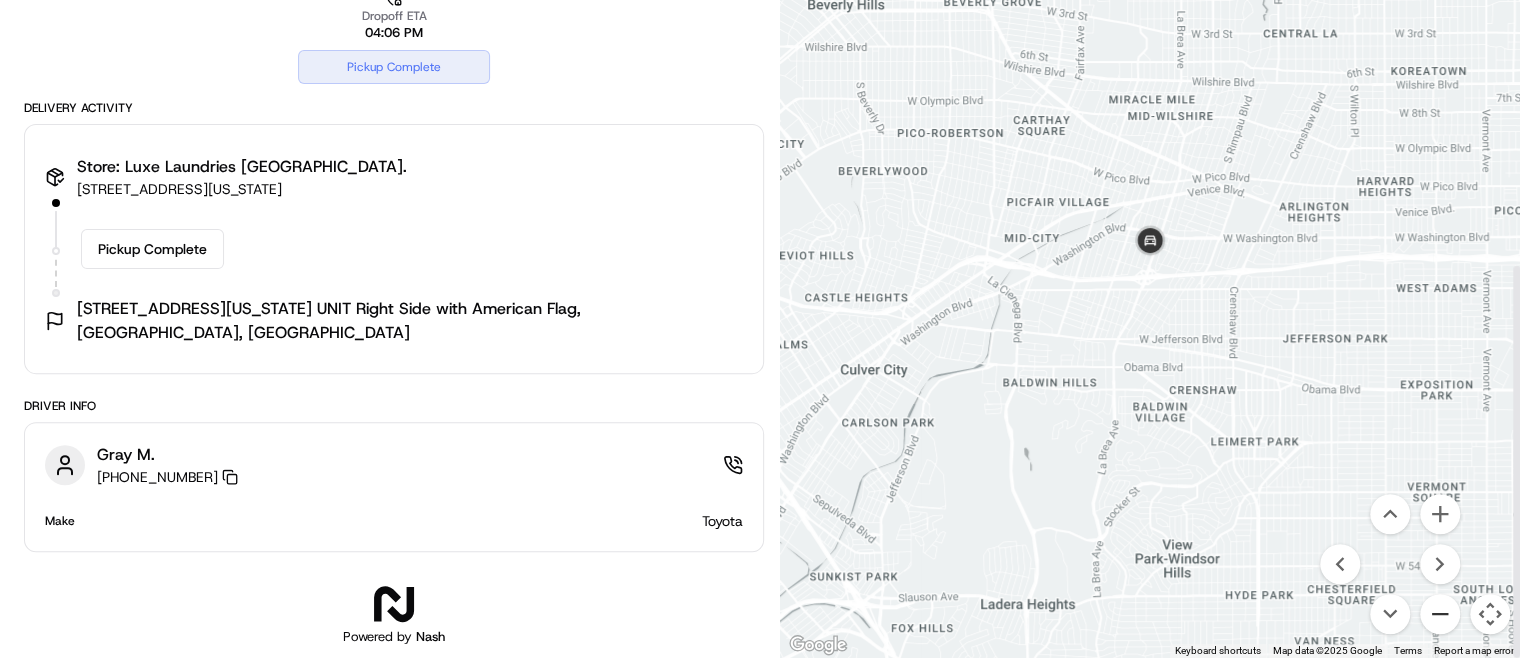 click at bounding box center (1440, 614) 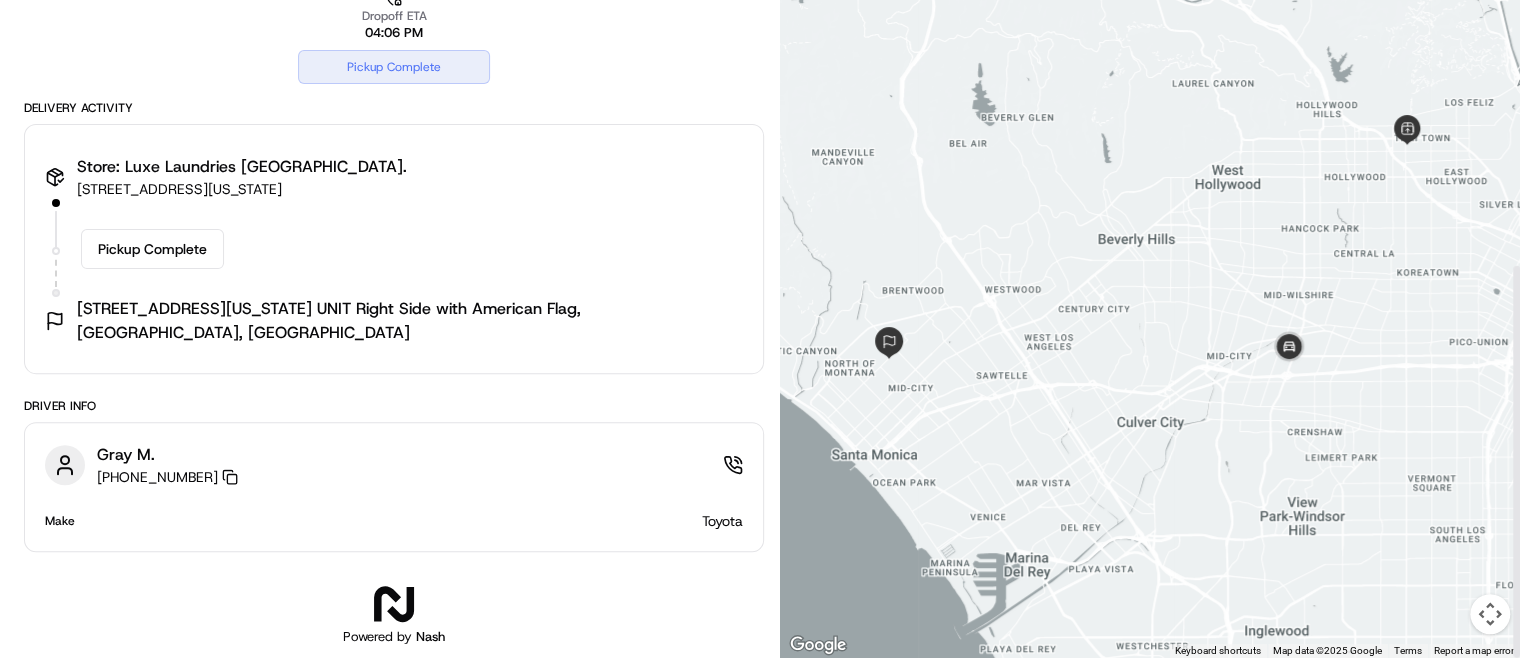 drag, startPoint x: 976, startPoint y: 424, endPoint x: 1117, endPoint y: 530, distance: 176.40012 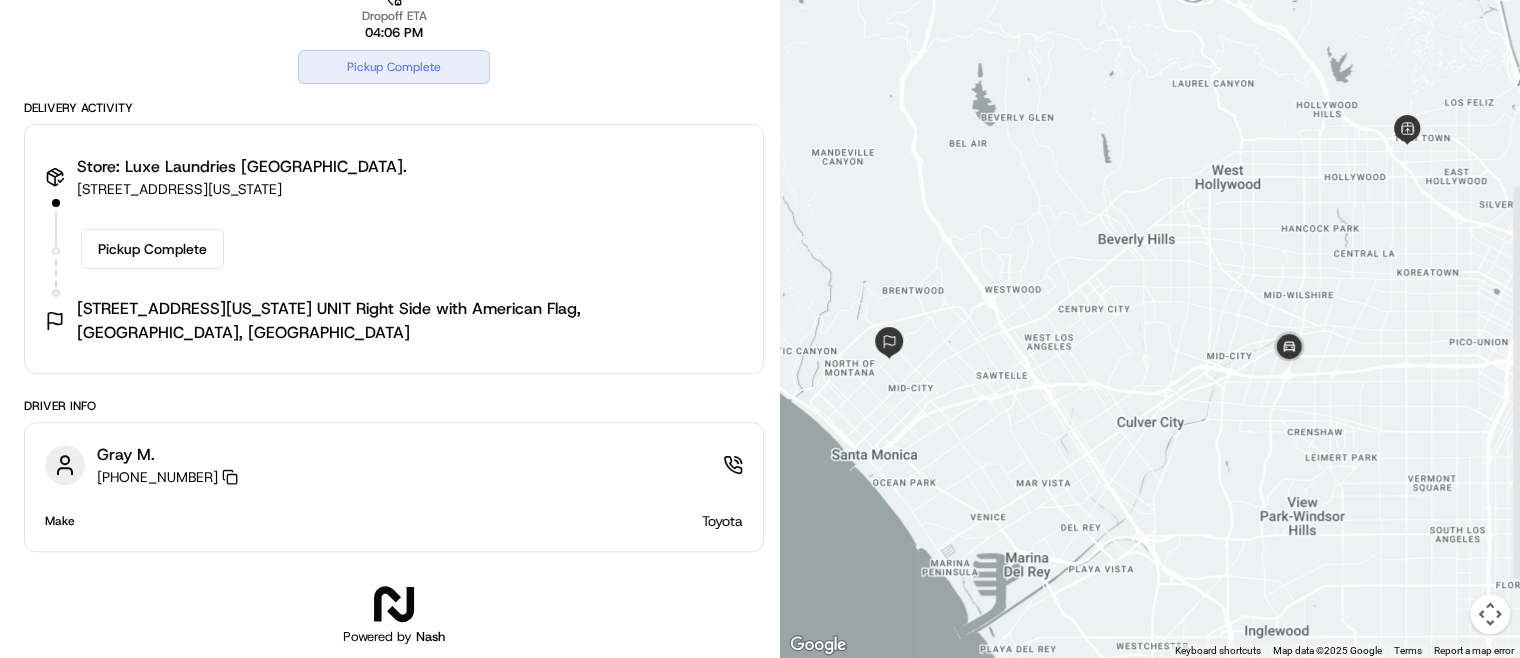 scroll, scrollTop: 320, scrollLeft: 0, axis: vertical 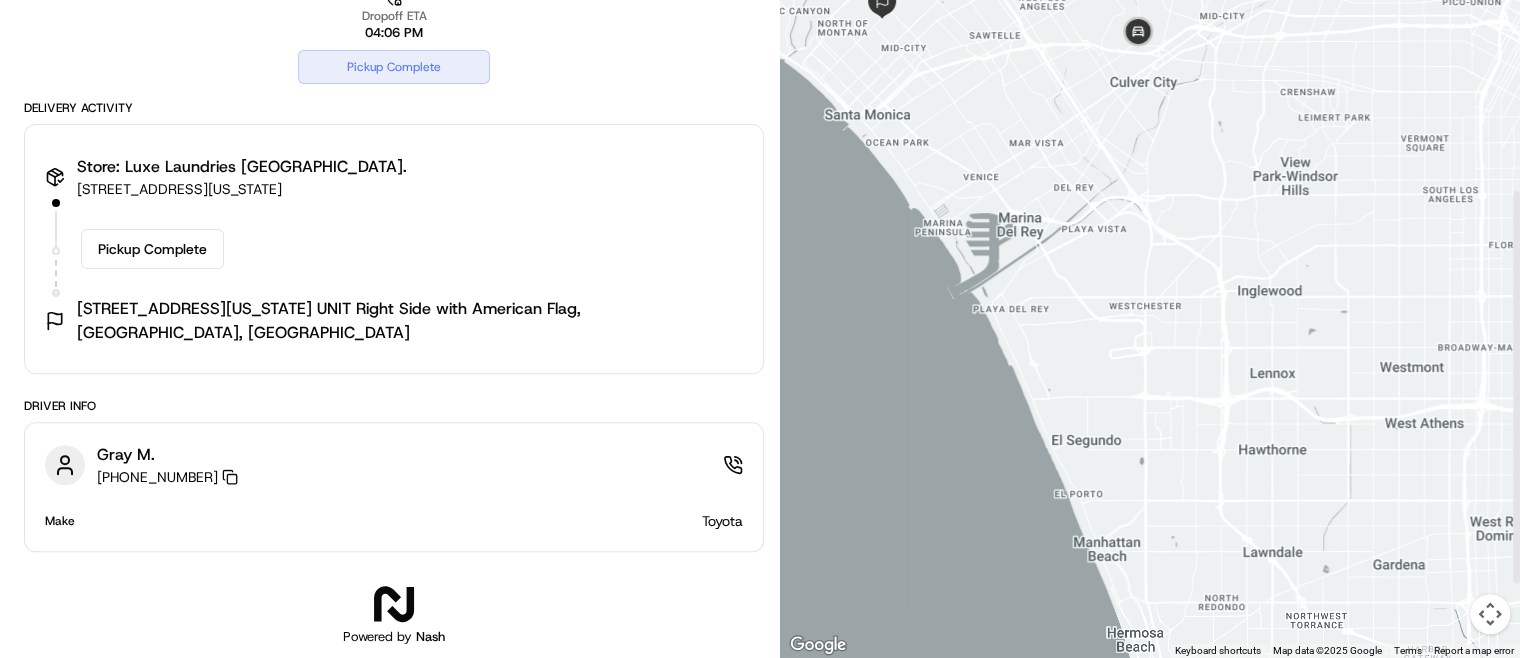 drag, startPoint x: 1484, startPoint y: 608, endPoint x: 1472, endPoint y: 406, distance: 202.35612 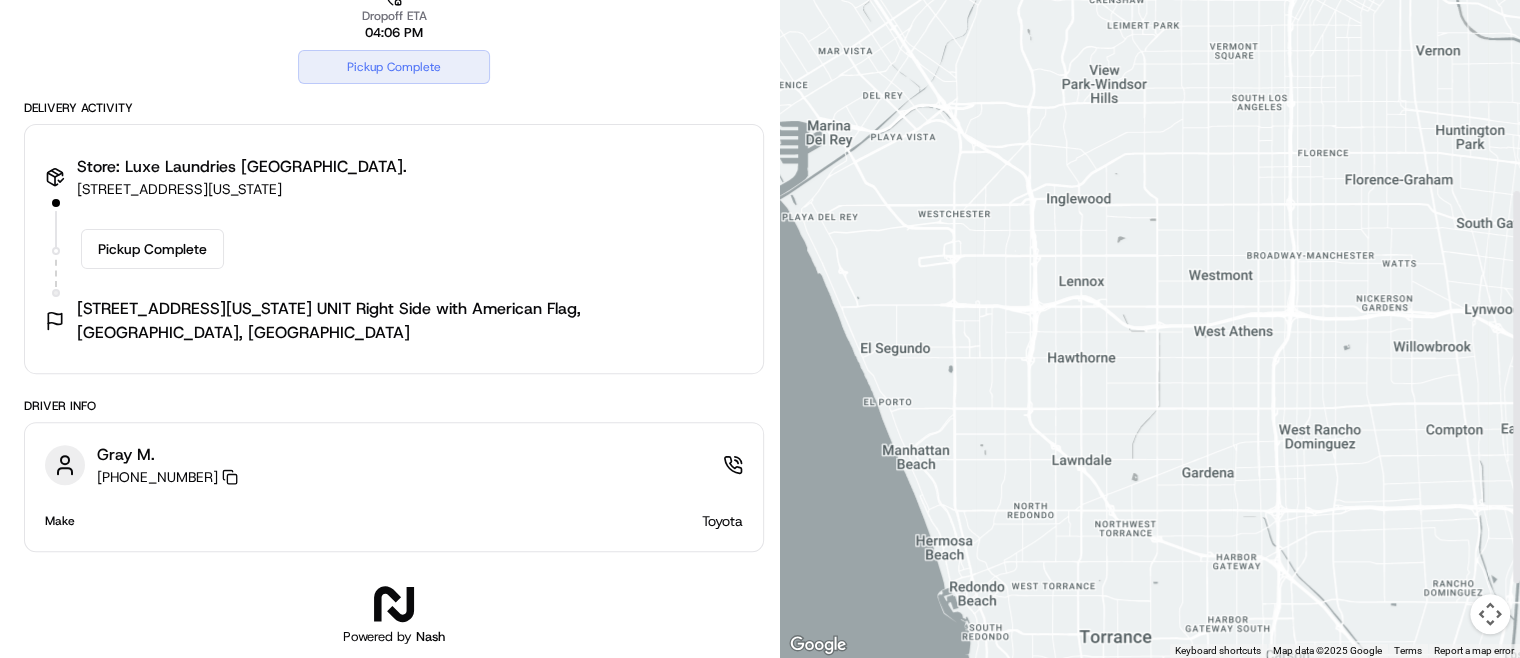 drag, startPoint x: 1327, startPoint y: 487, endPoint x: 1213, endPoint y: 681, distance: 225.01555 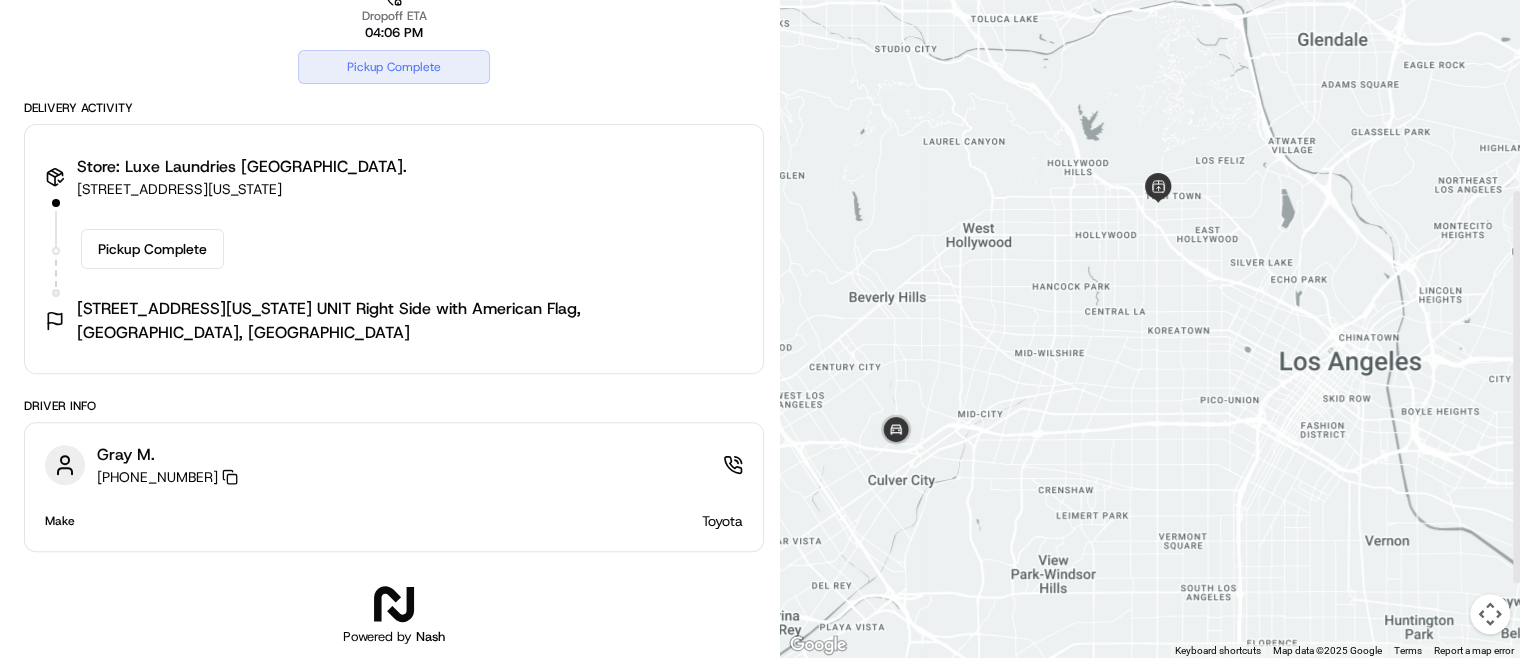 drag, startPoint x: 1353, startPoint y: 223, endPoint x: 1330, endPoint y: 422, distance: 200.32474 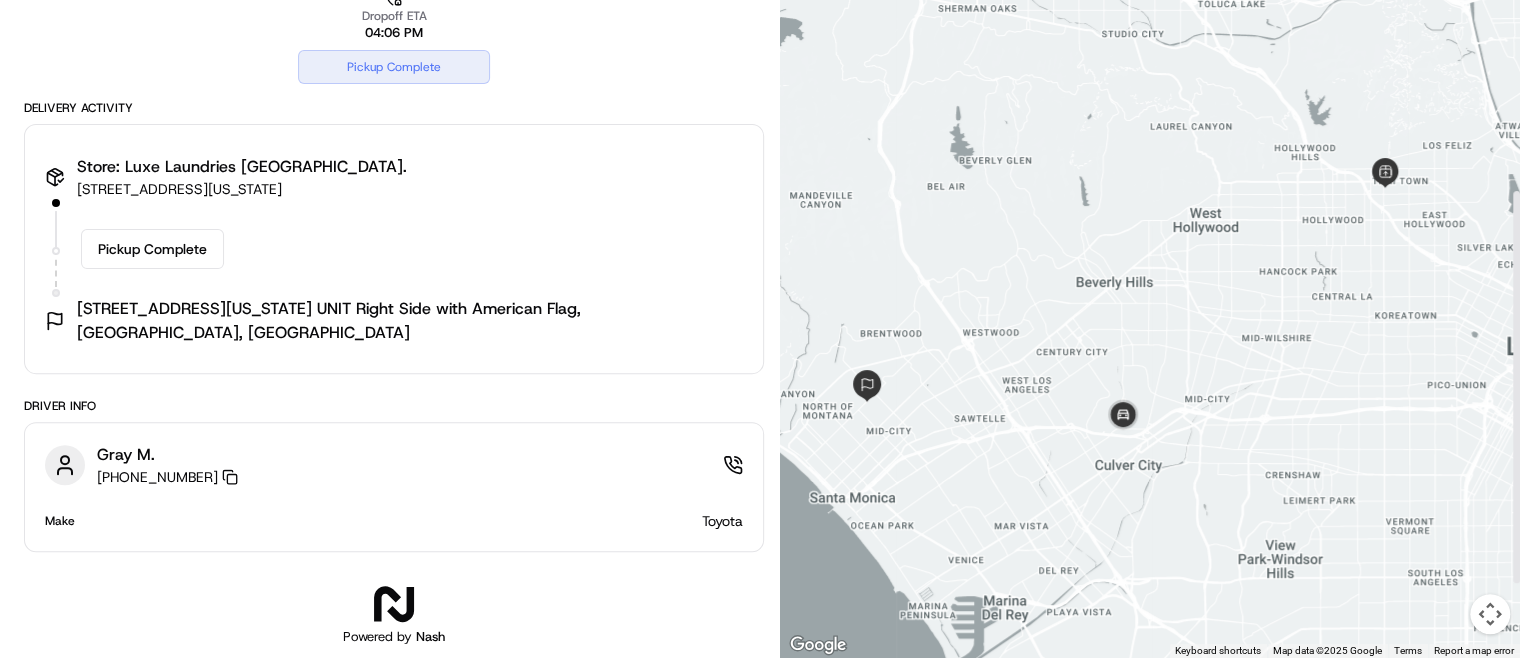 drag, startPoint x: 1008, startPoint y: 392, endPoint x: 1242, endPoint y: 374, distance: 234.69128 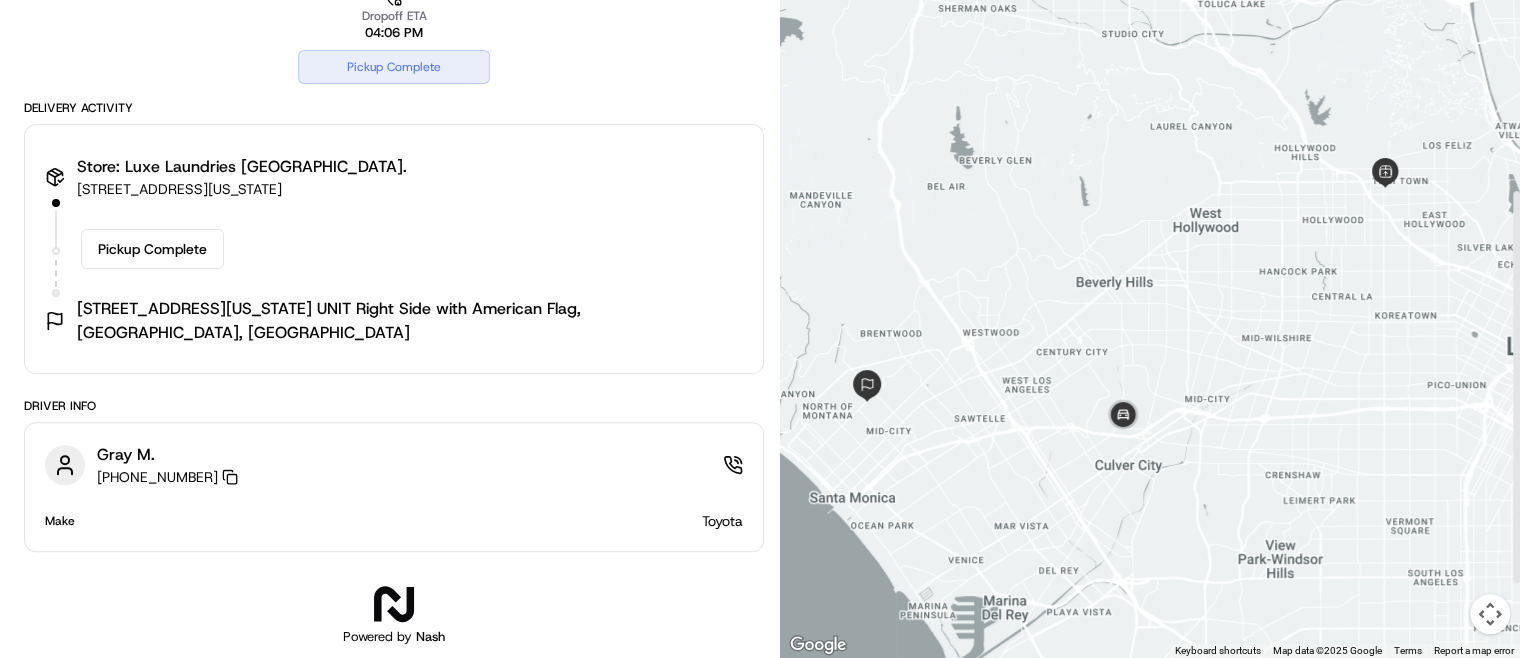 click at bounding box center (1150, 262) 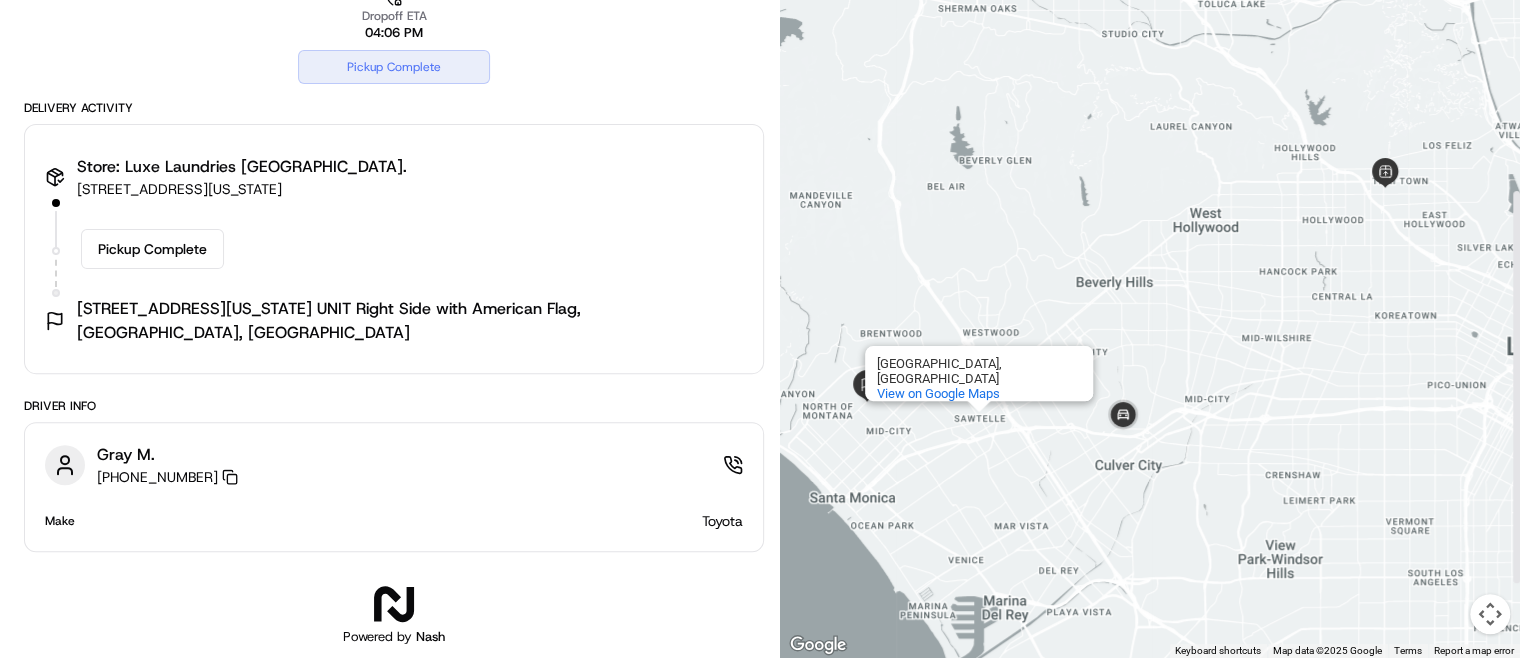 click on "[PERSON_NAME]                     [PERSON_NAME]                 [GEOGRAPHIC_DATA], [GEOGRAPHIC_DATA]              View on Google Maps" at bounding box center (1150, 262) 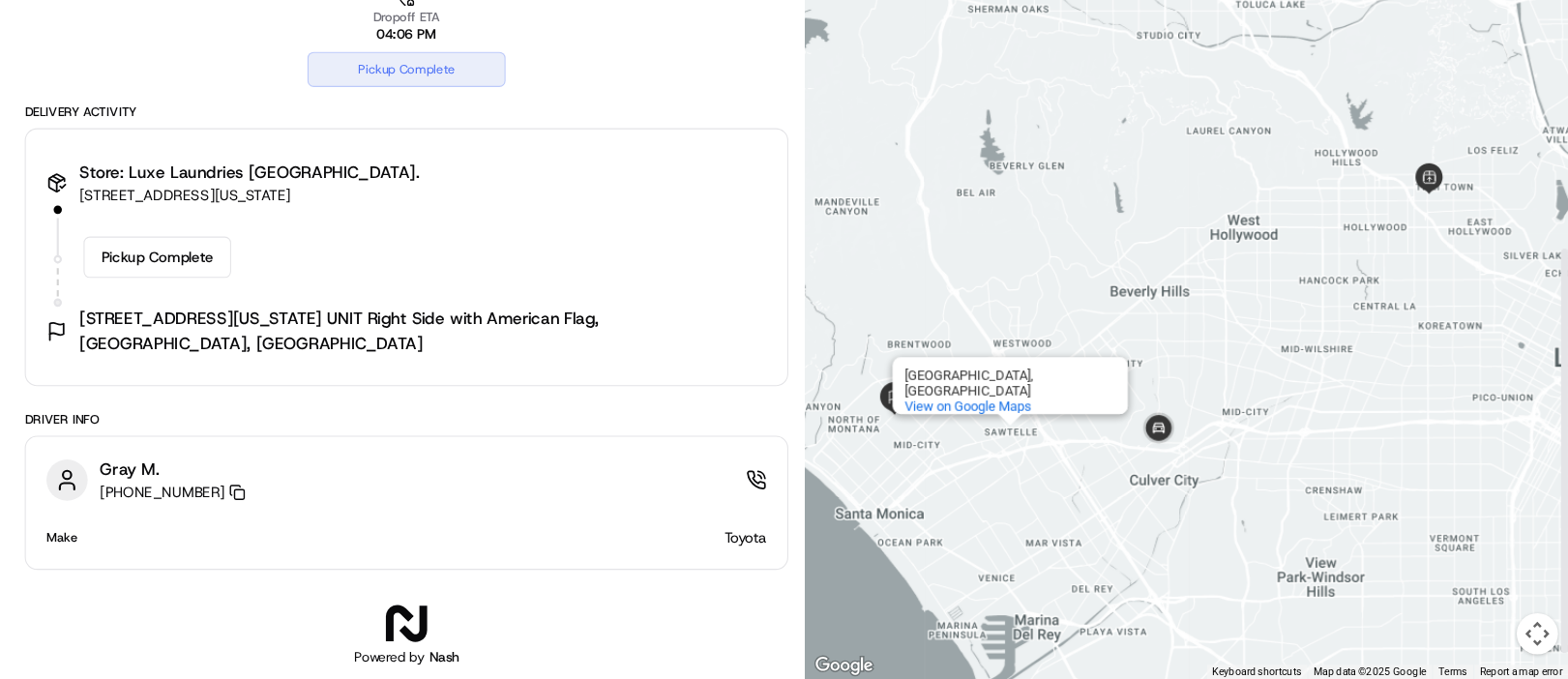 scroll, scrollTop: 391, scrollLeft: 0, axis: vertical 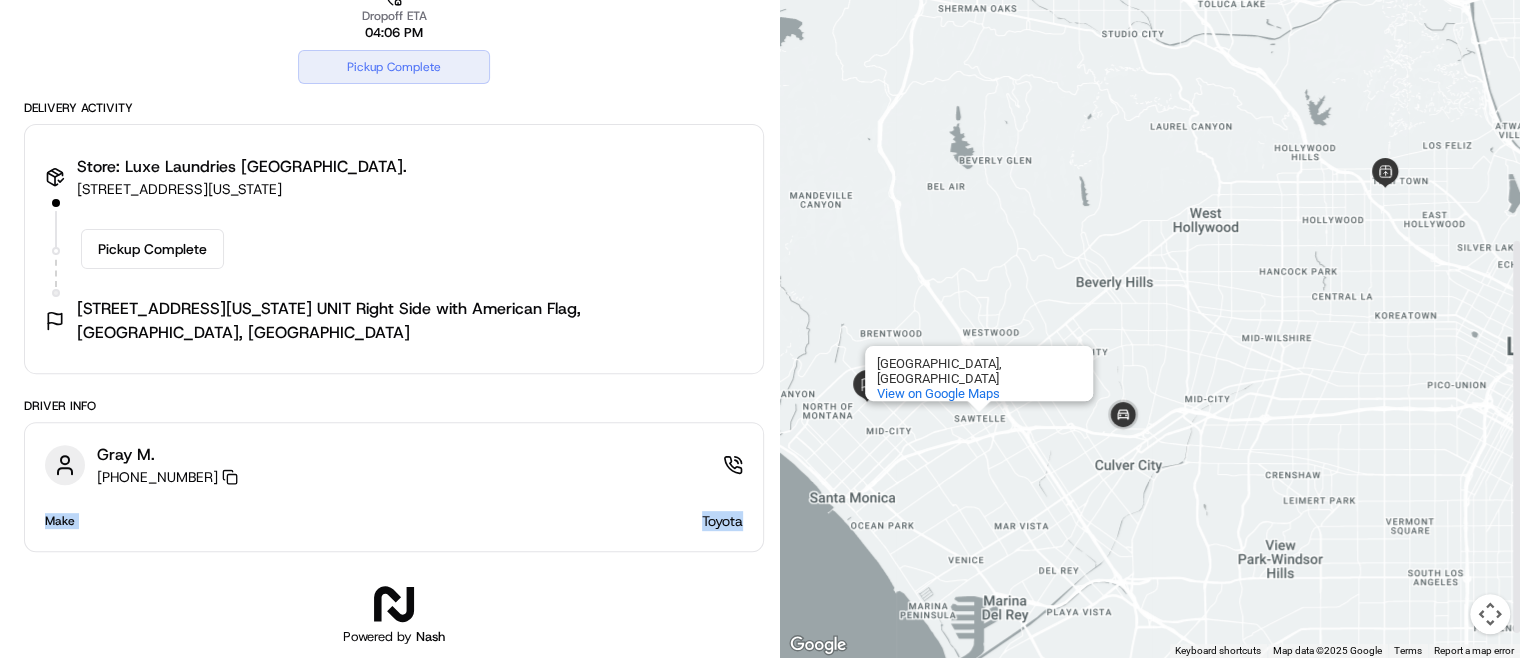 drag, startPoint x: 774, startPoint y: 651, endPoint x: 763, endPoint y: 471, distance: 180.3358 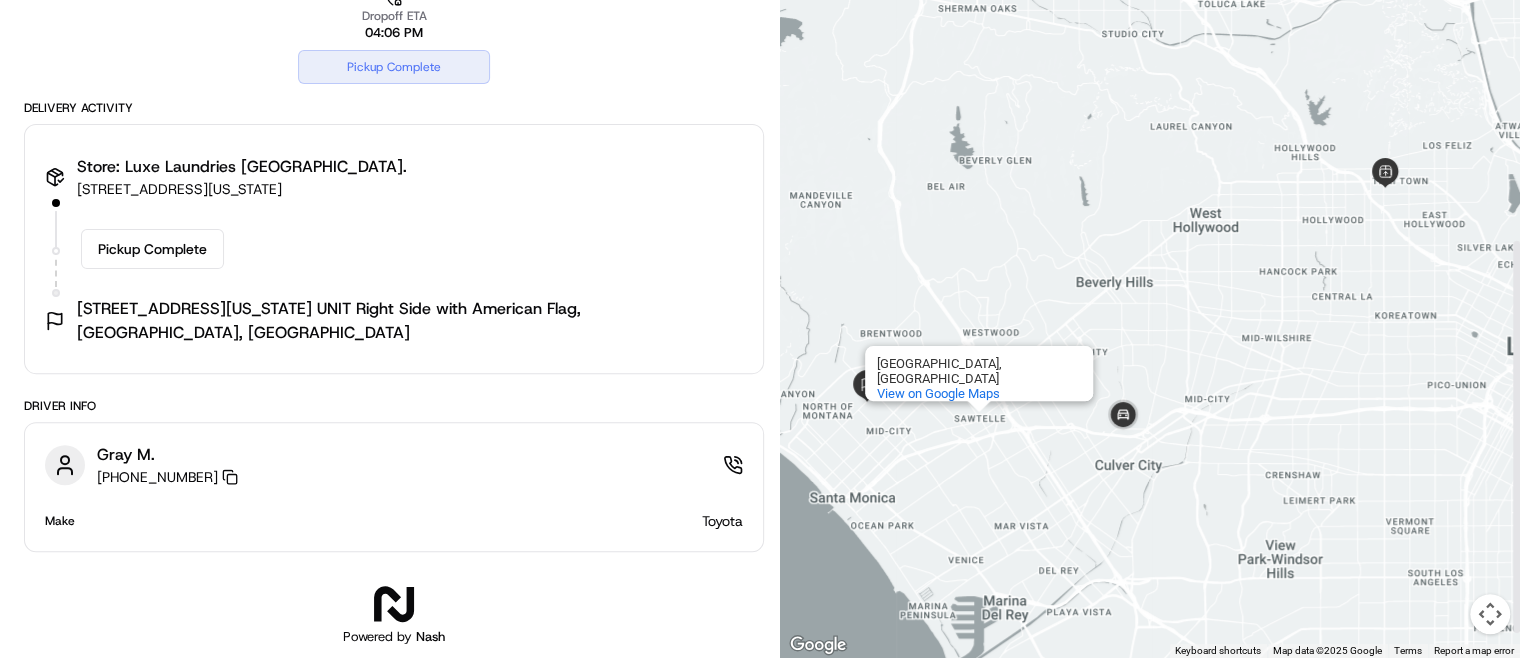 drag, startPoint x: 775, startPoint y: 637, endPoint x: 780, endPoint y: 545, distance: 92.13577 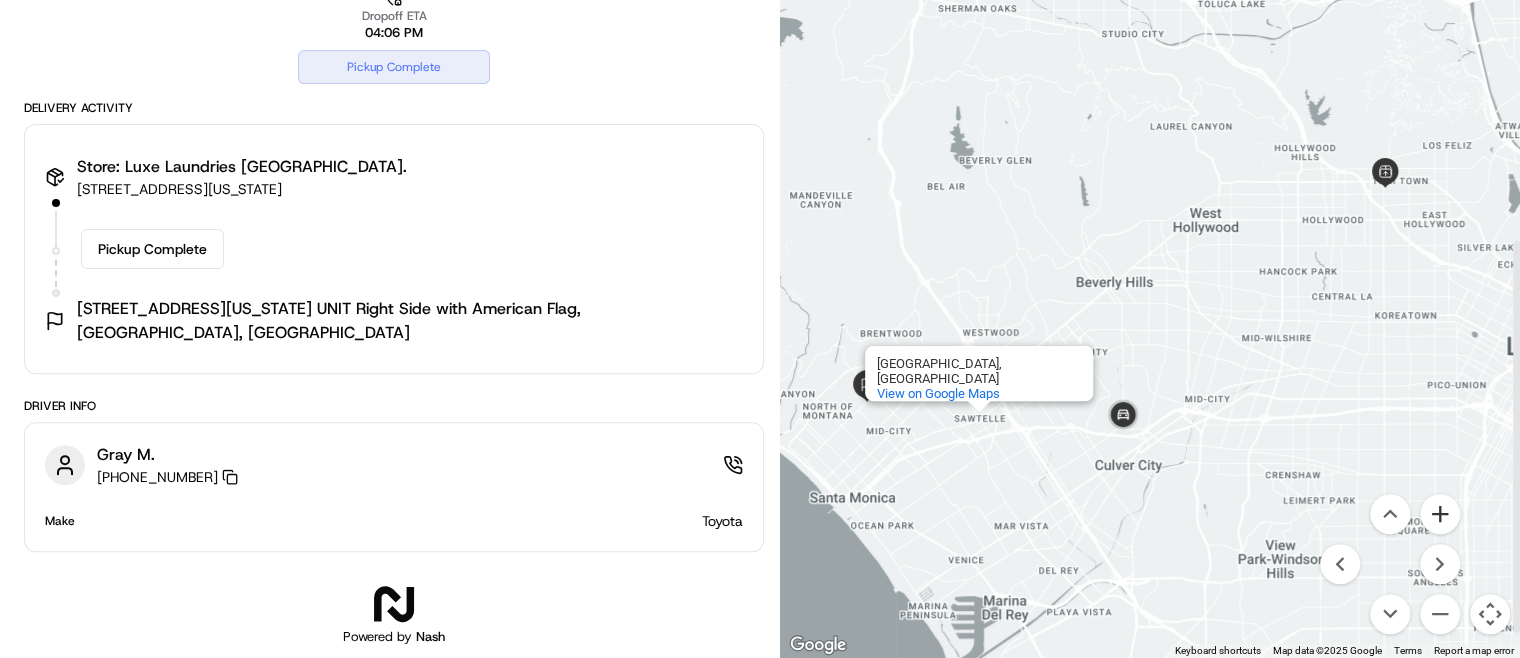 click at bounding box center [1440, 514] 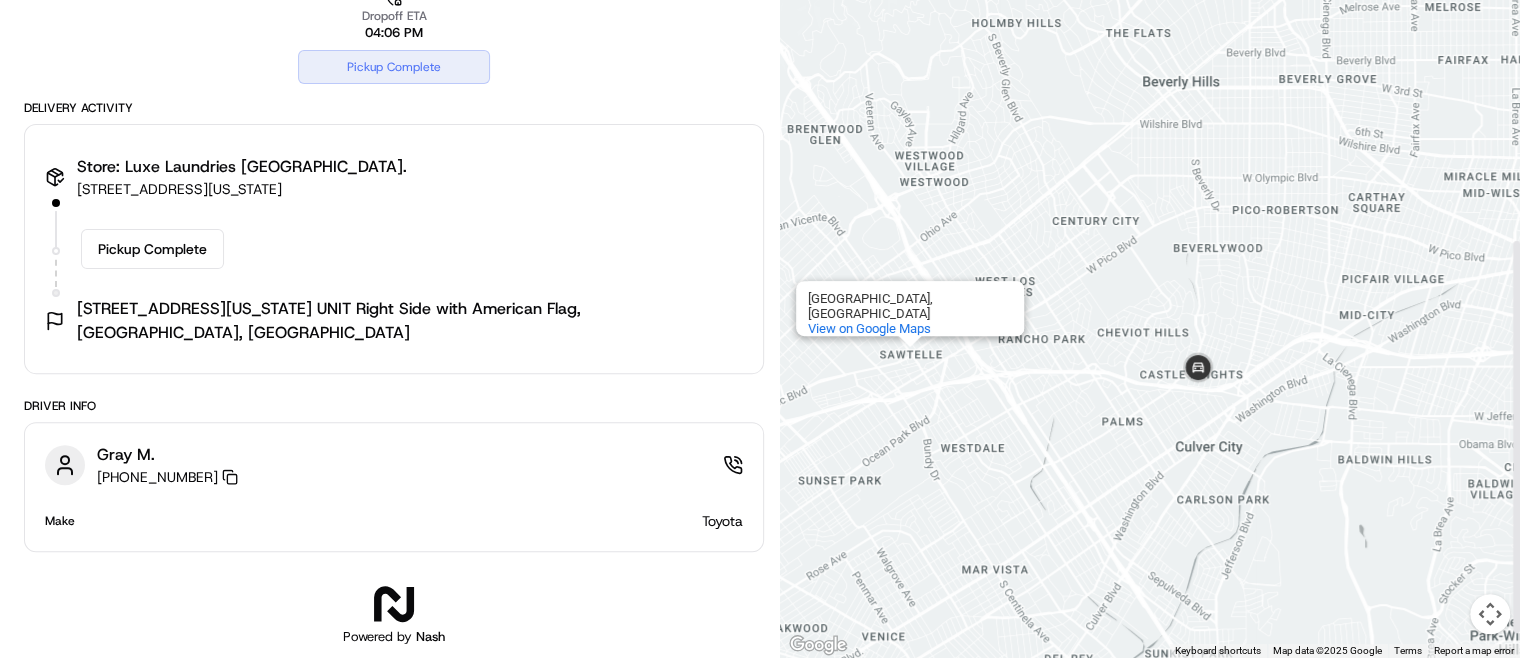 drag, startPoint x: 1241, startPoint y: 593, endPoint x: 1344, endPoint y: 369, distance: 246.54614 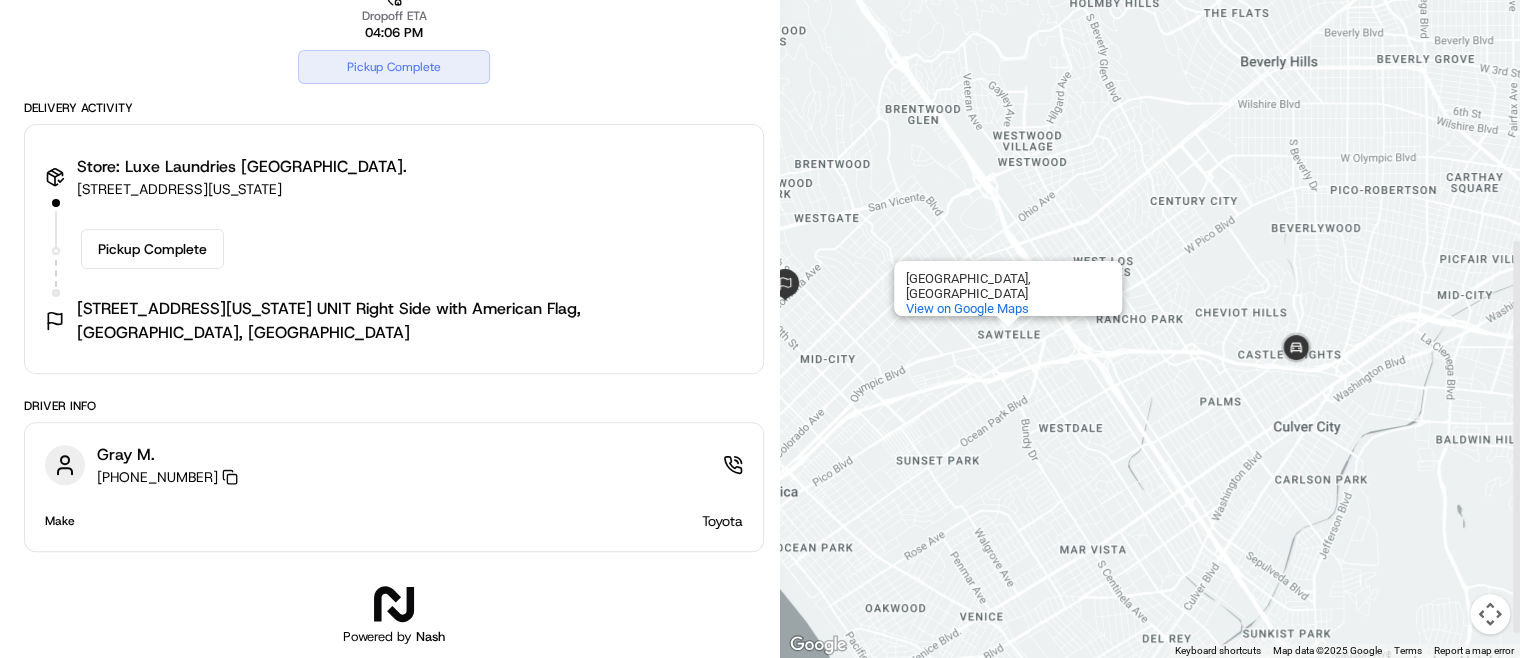 drag, startPoint x: 1020, startPoint y: 545, endPoint x: 1121, endPoint y: 528, distance: 102.4207 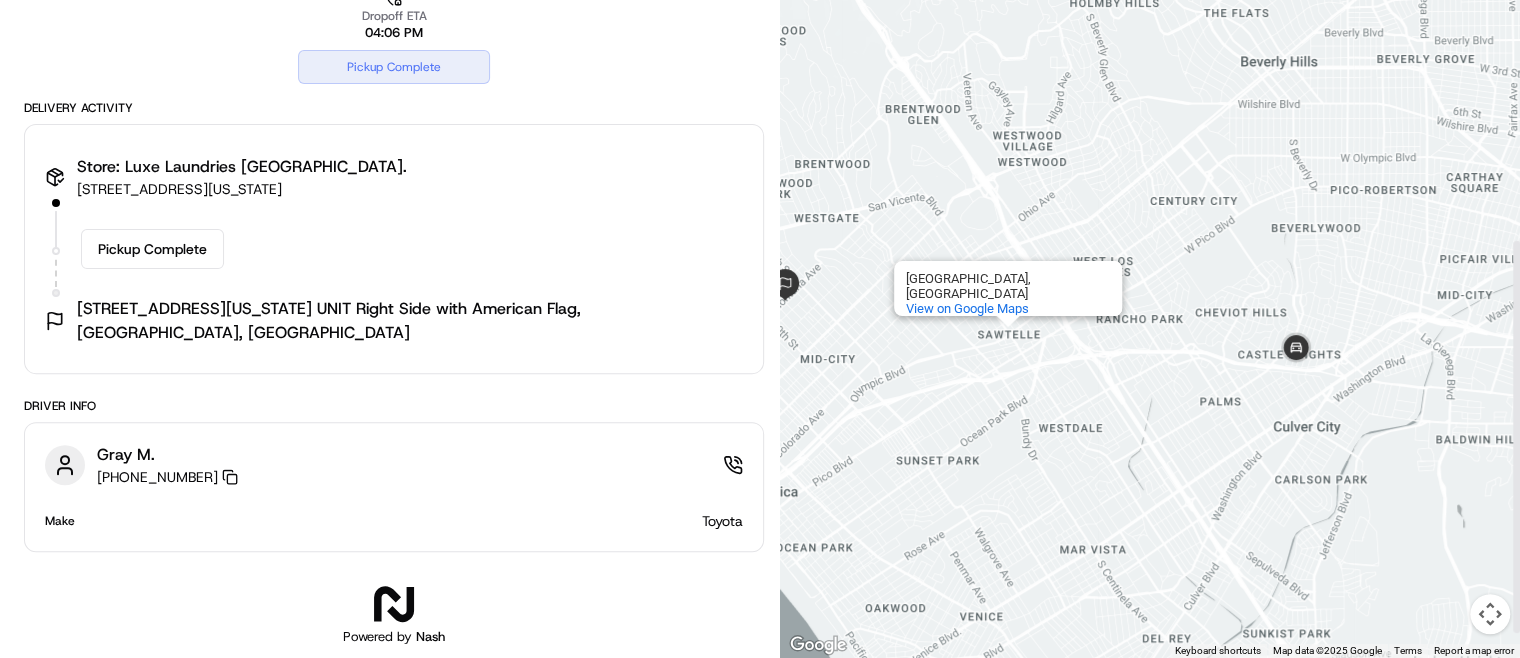 click on "[PERSON_NAME]                     [PERSON_NAME]                 [GEOGRAPHIC_DATA], [GEOGRAPHIC_DATA]              View on Google Maps" at bounding box center (1150, 262) 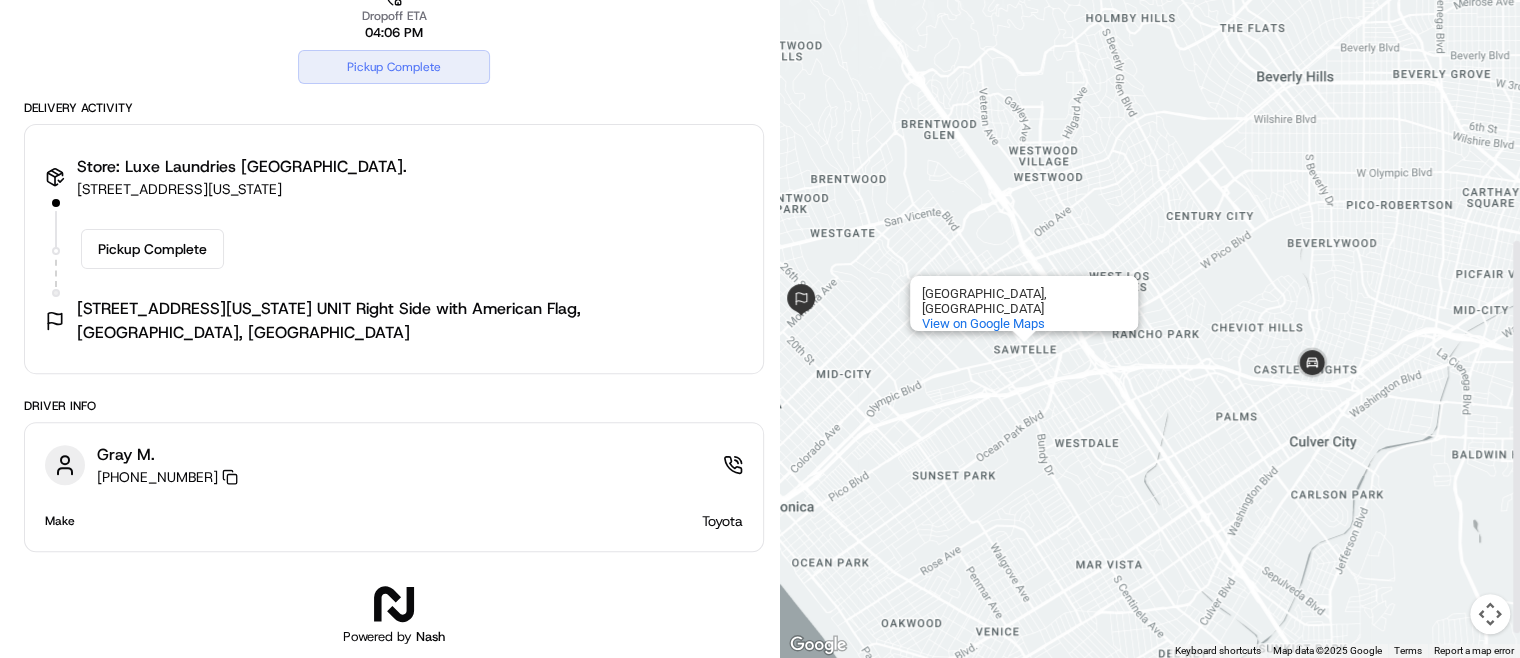 drag, startPoint x: 1012, startPoint y: 485, endPoint x: 1017, endPoint y: 500, distance: 15.811388 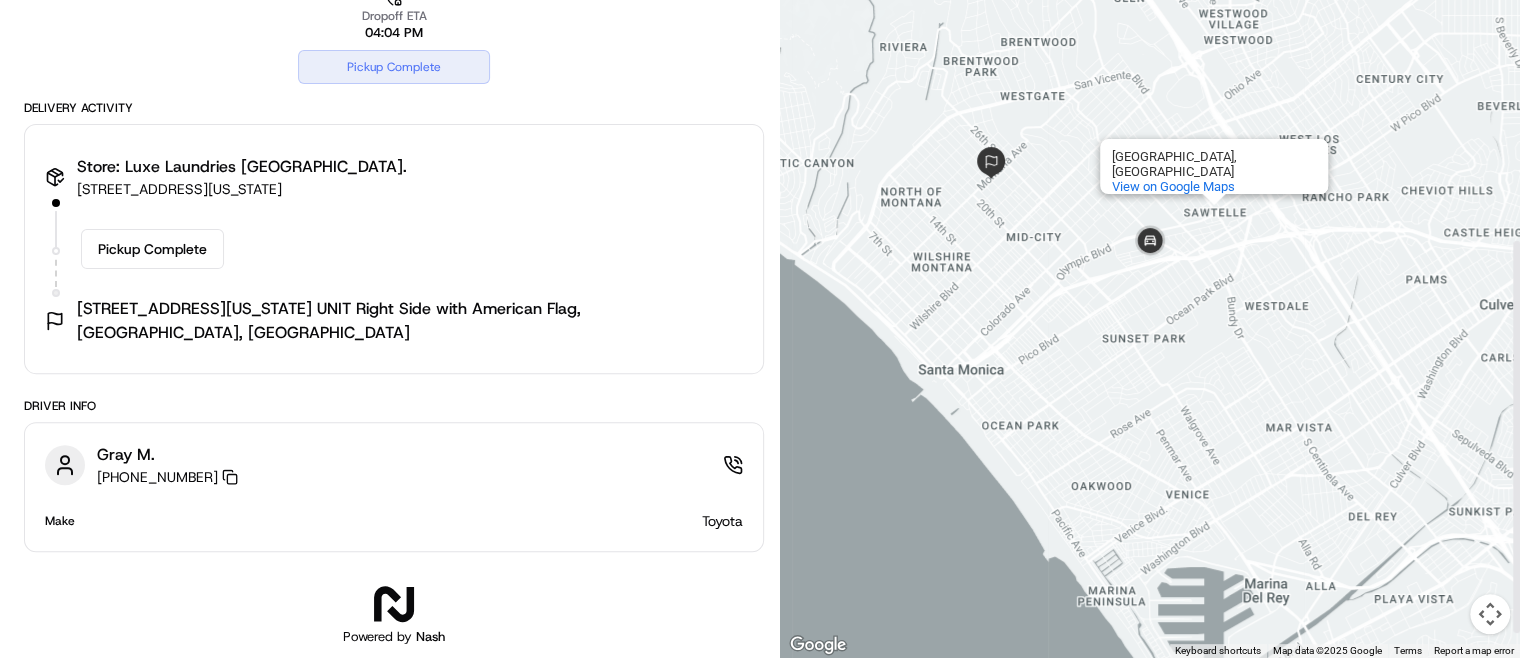 click at bounding box center [1490, 614] 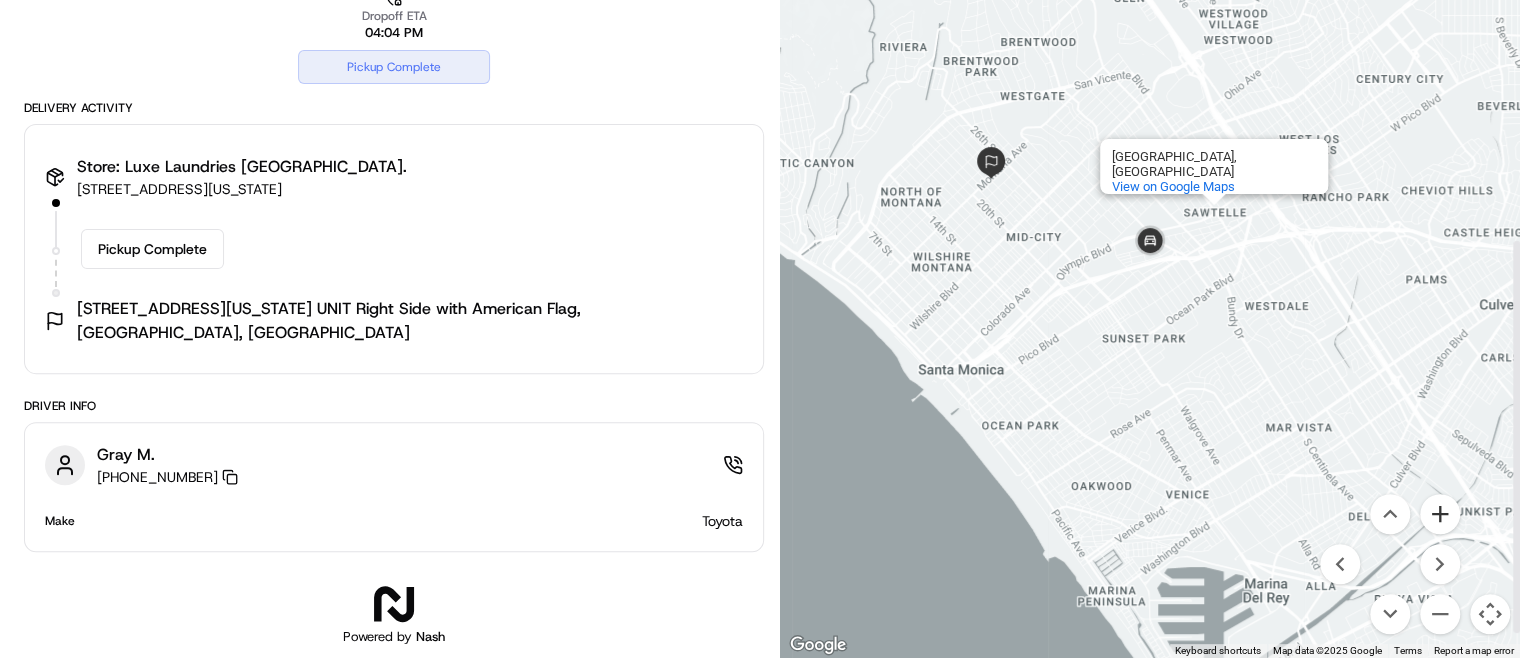 click at bounding box center [1440, 514] 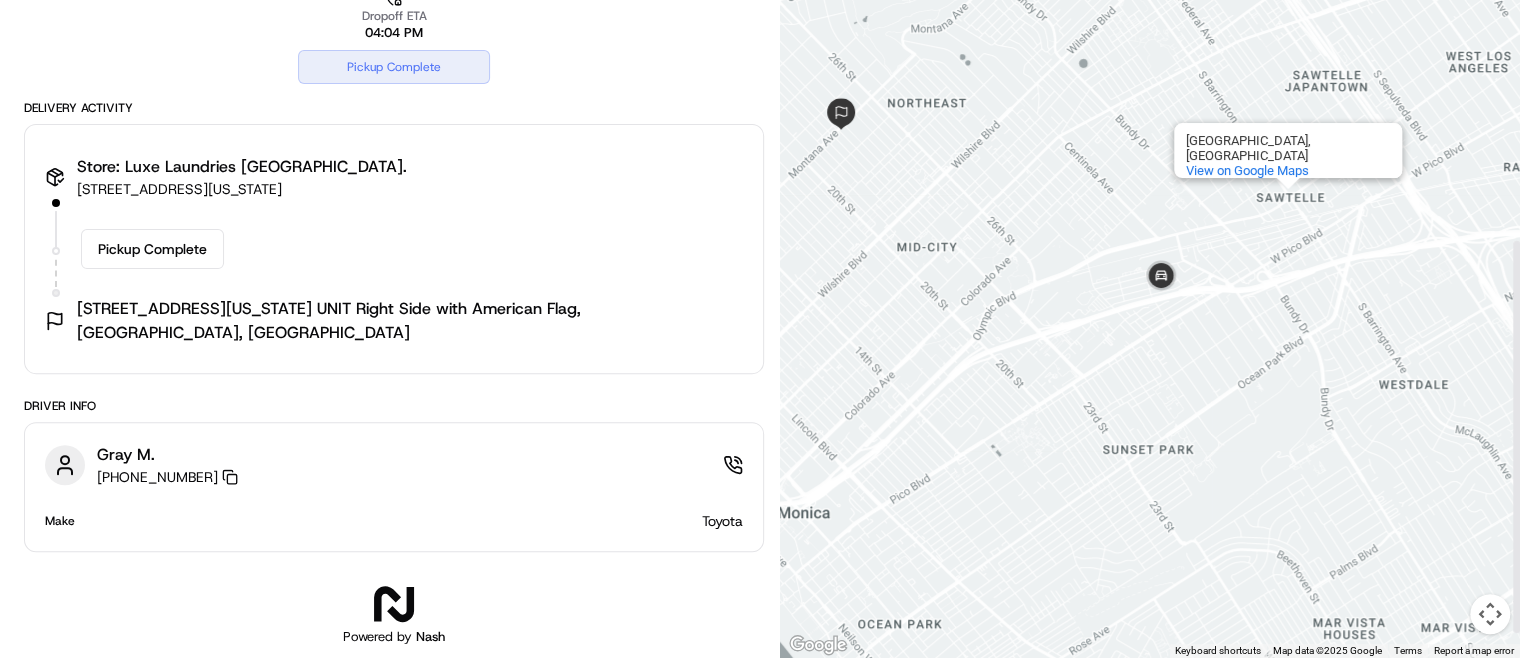 drag, startPoint x: 1056, startPoint y: 263, endPoint x: 1067, endPoint y: 300, distance: 38.600517 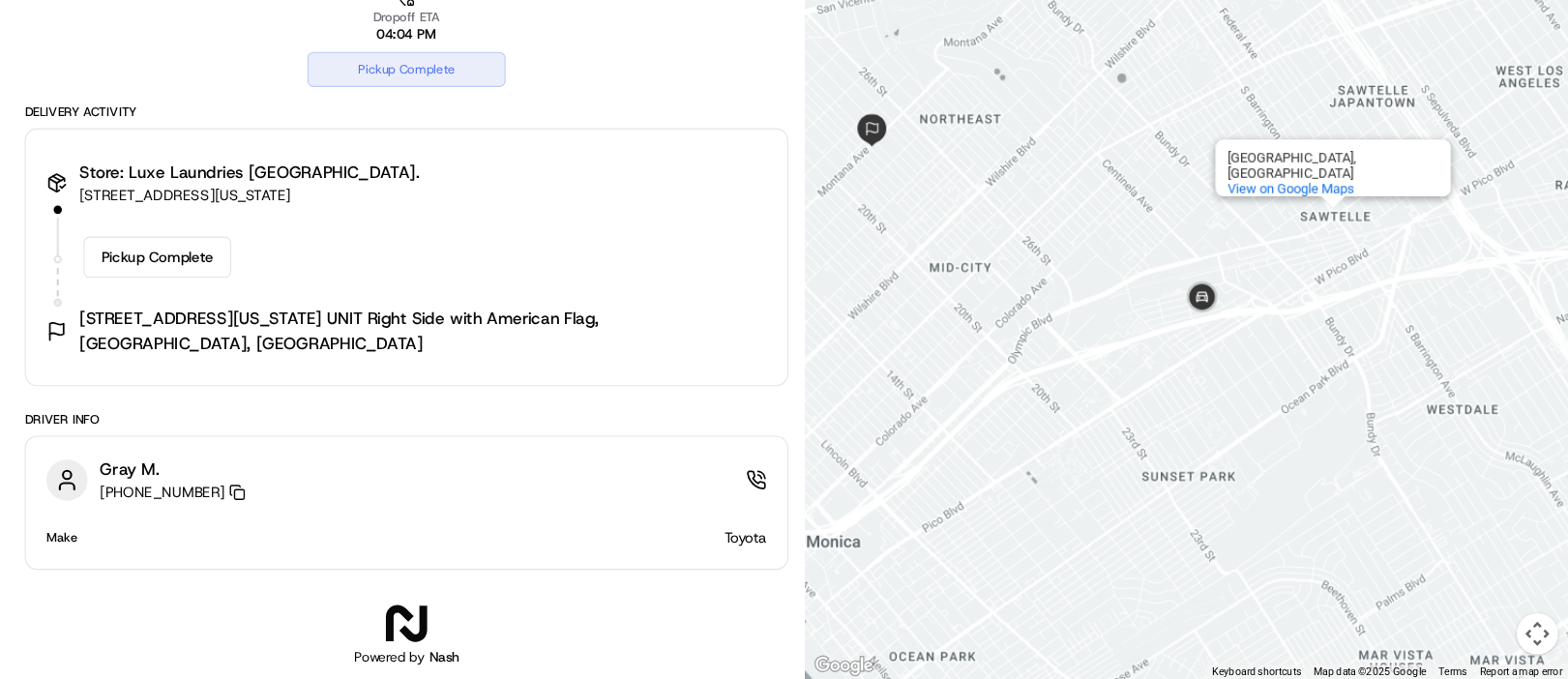scroll, scrollTop: 389, scrollLeft: 0, axis: vertical 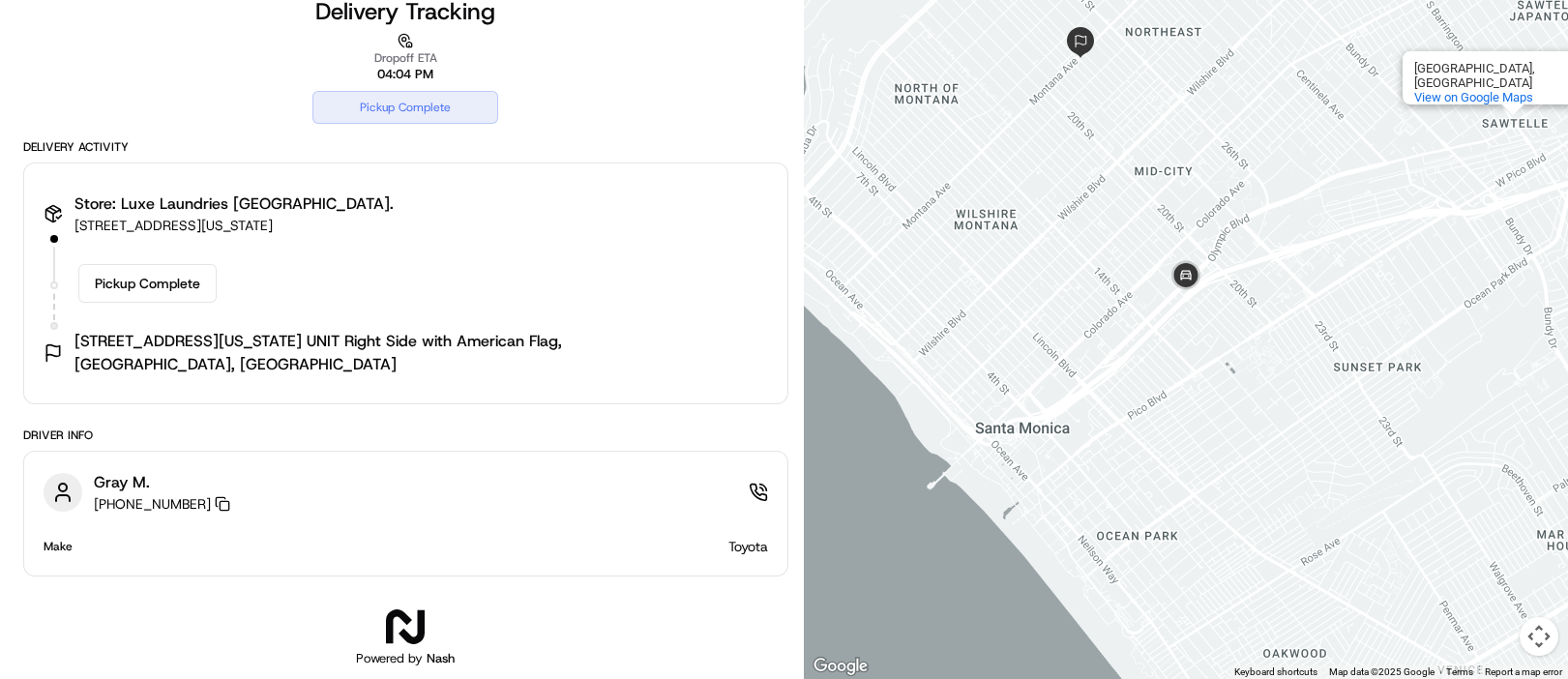 drag, startPoint x: 1466, startPoint y: 0, endPoint x: 1139, endPoint y: 261, distance: 418.38977 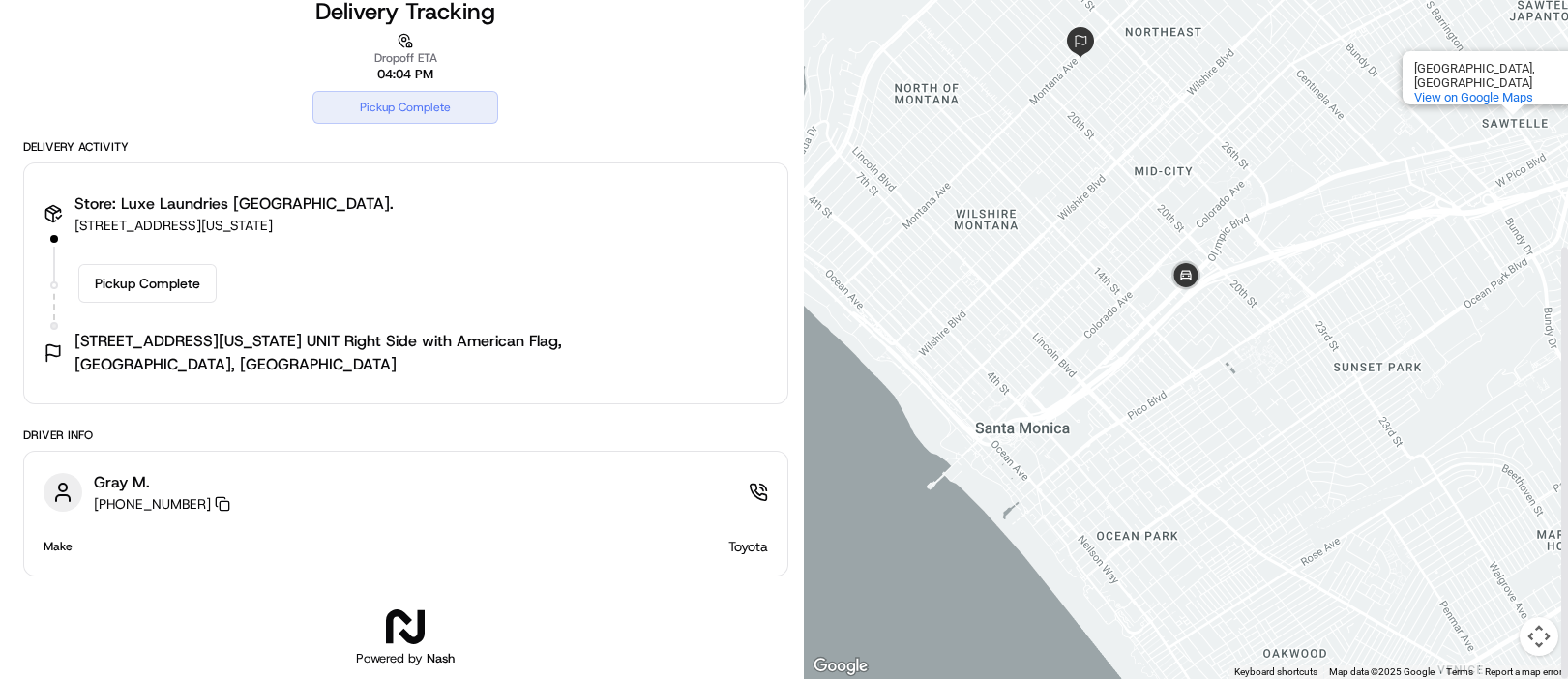 drag, startPoint x: 1417, startPoint y: 237, endPoint x: 1353, endPoint y: 315, distance: 100.89599 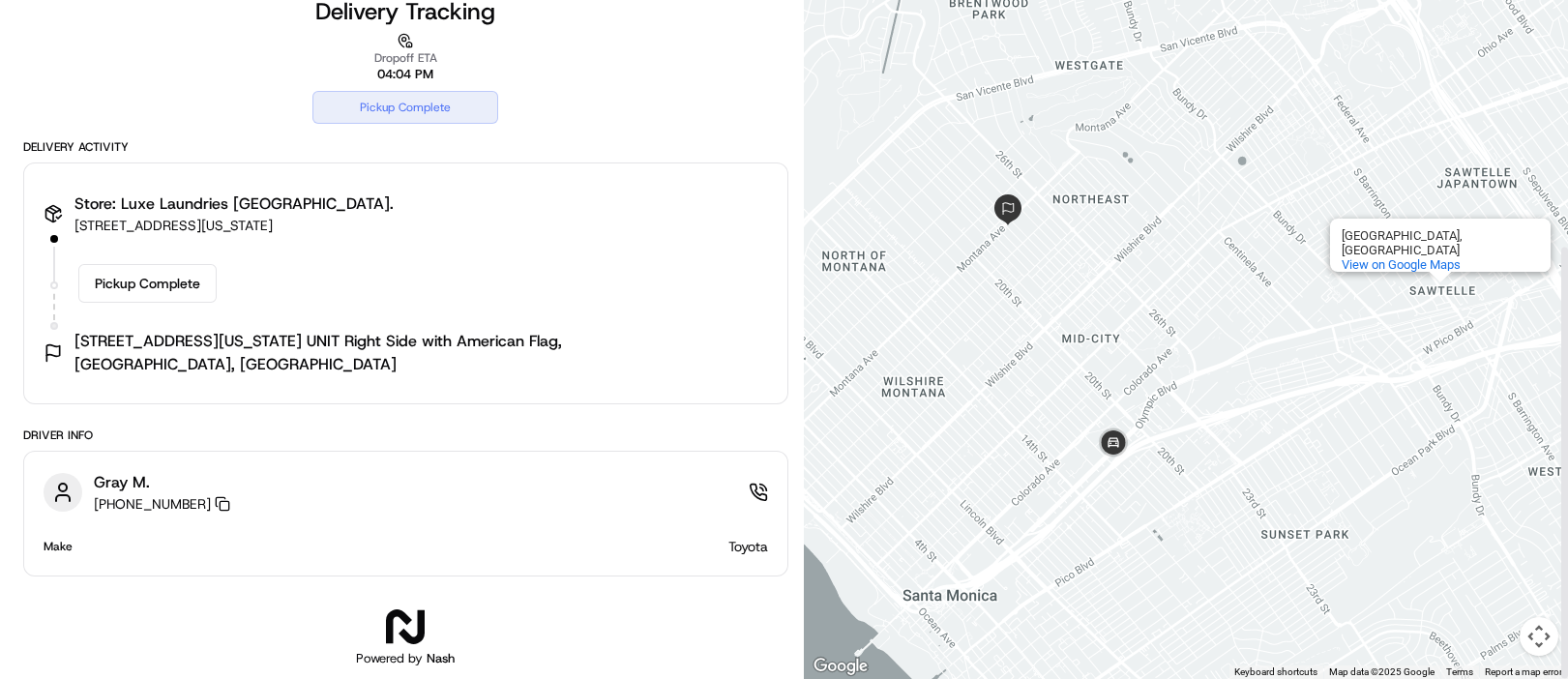 drag, startPoint x: 1430, startPoint y: 169, endPoint x: 1357, endPoint y: 337, distance: 183.17478 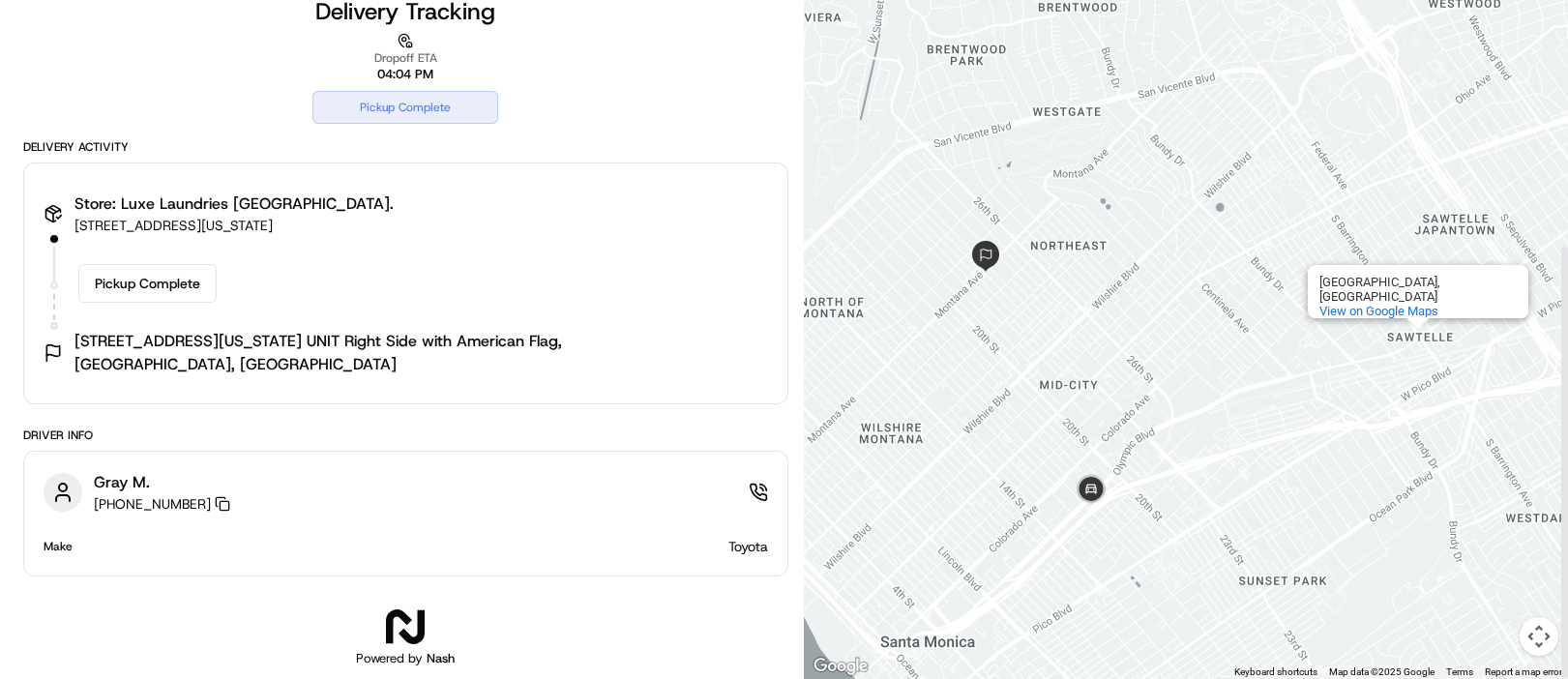 drag, startPoint x: 1419, startPoint y: 353, endPoint x: 1427, endPoint y: 325, distance: 29.12044 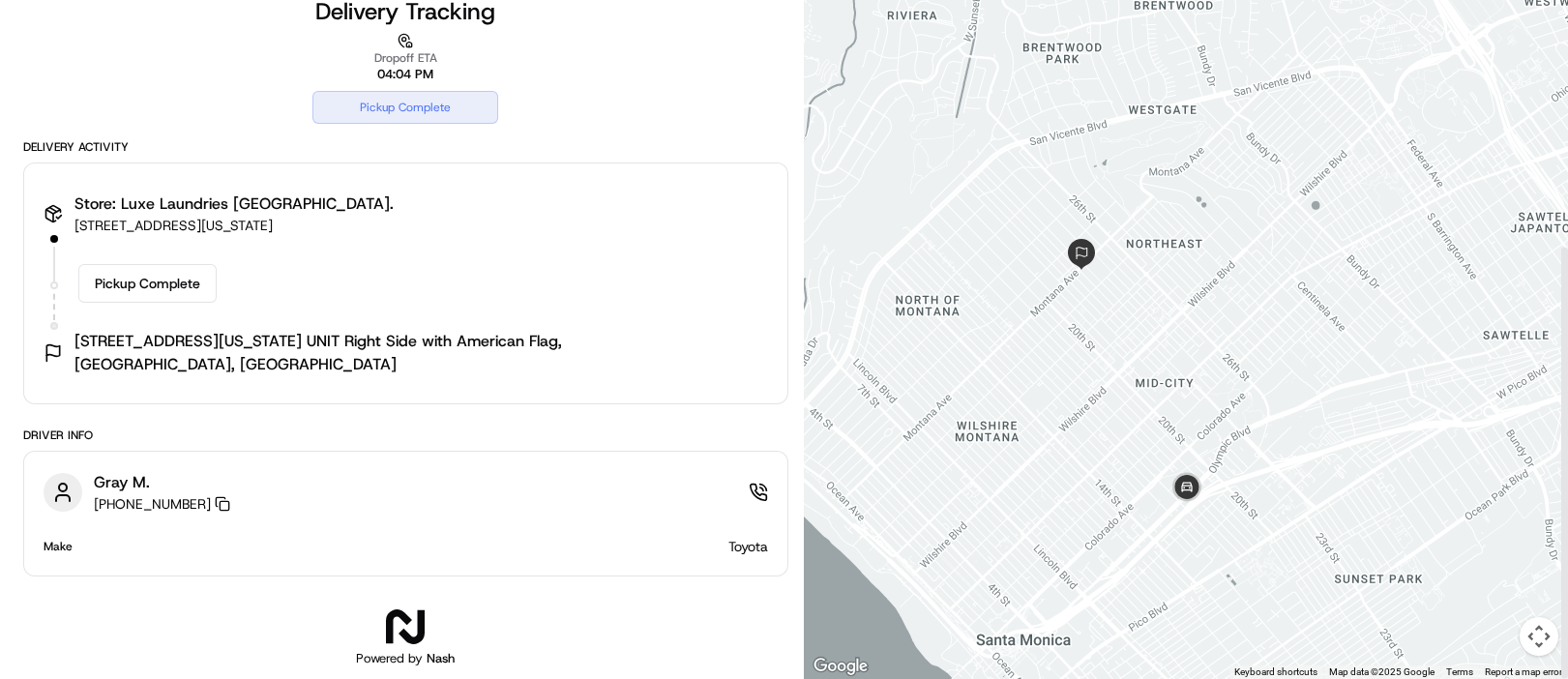 drag, startPoint x: 1010, startPoint y: 322, endPoint x: 1075, endPoint y: 403, distance: 103.85567 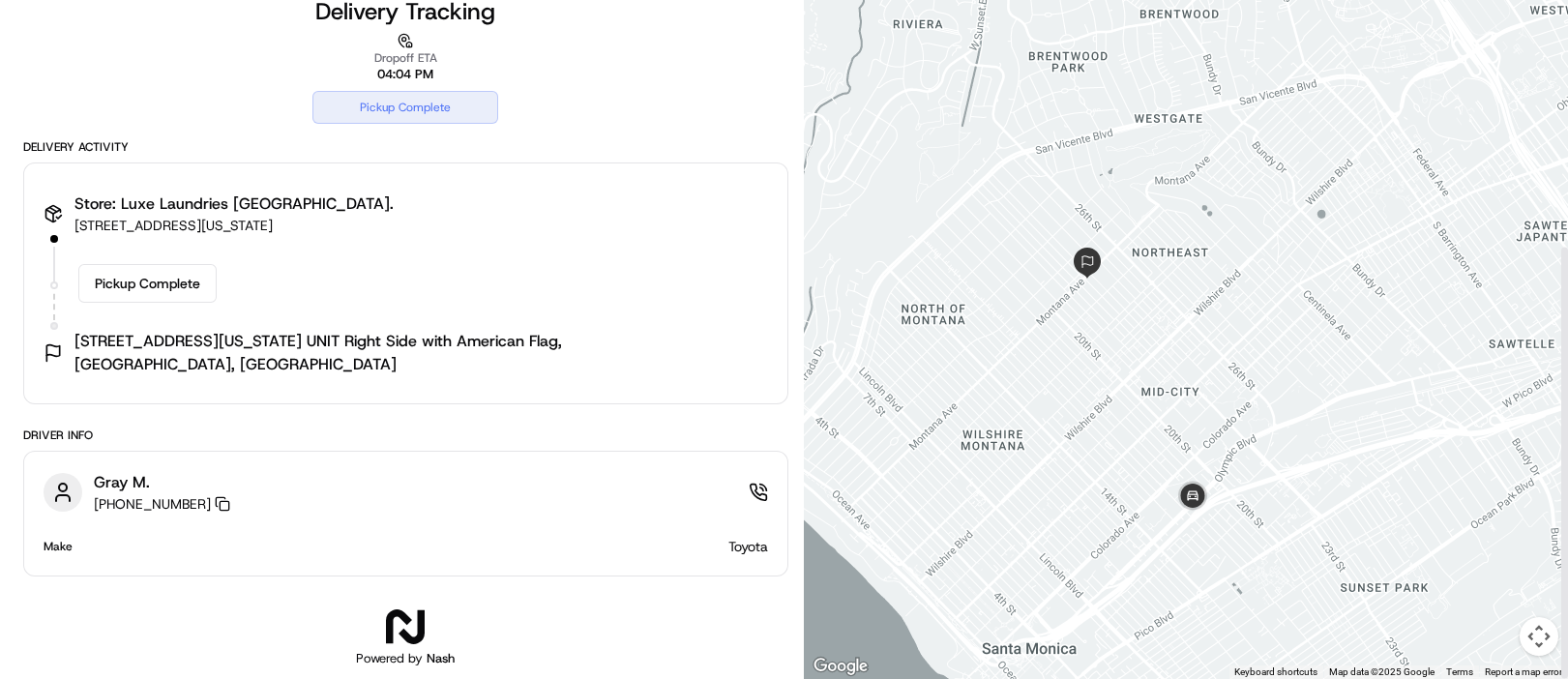 click at bounding box center (1539, 636) 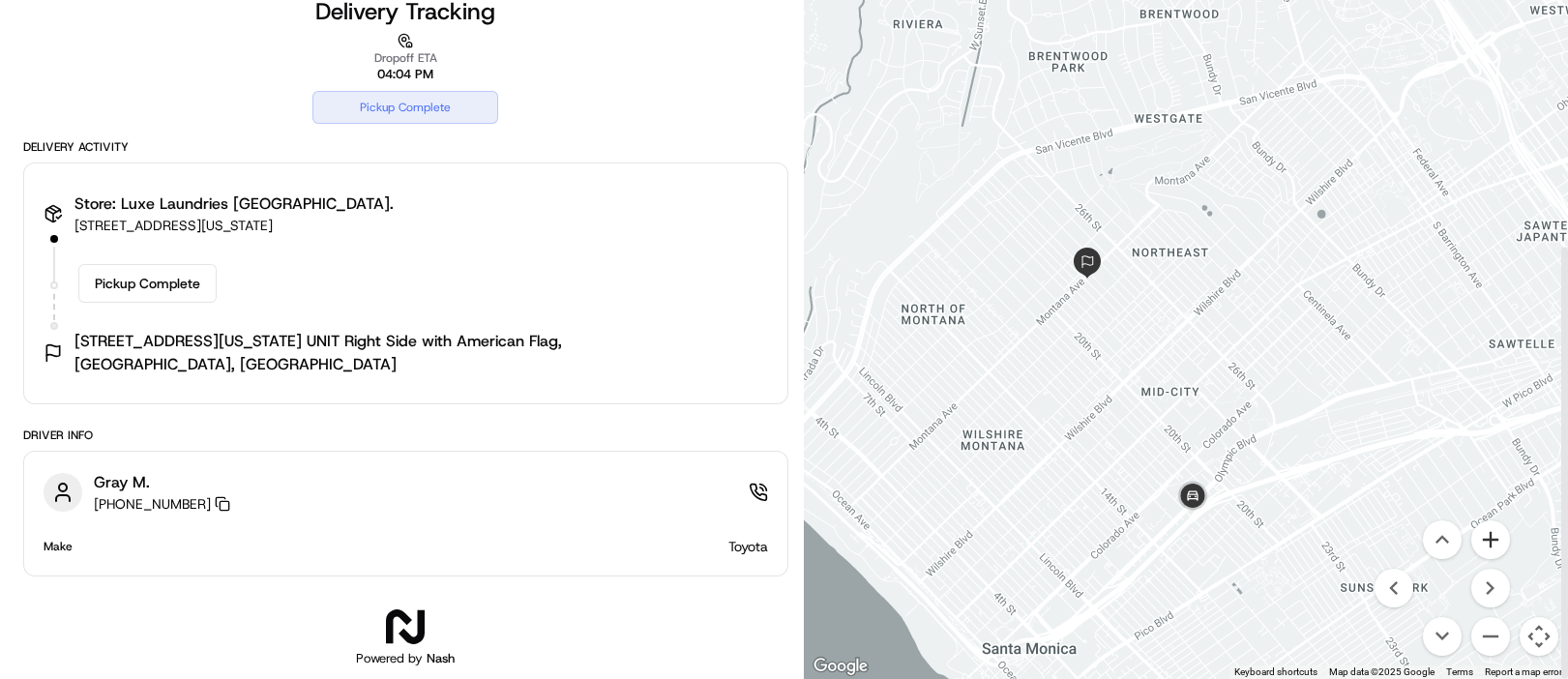click at bounding box center (1491, 540) 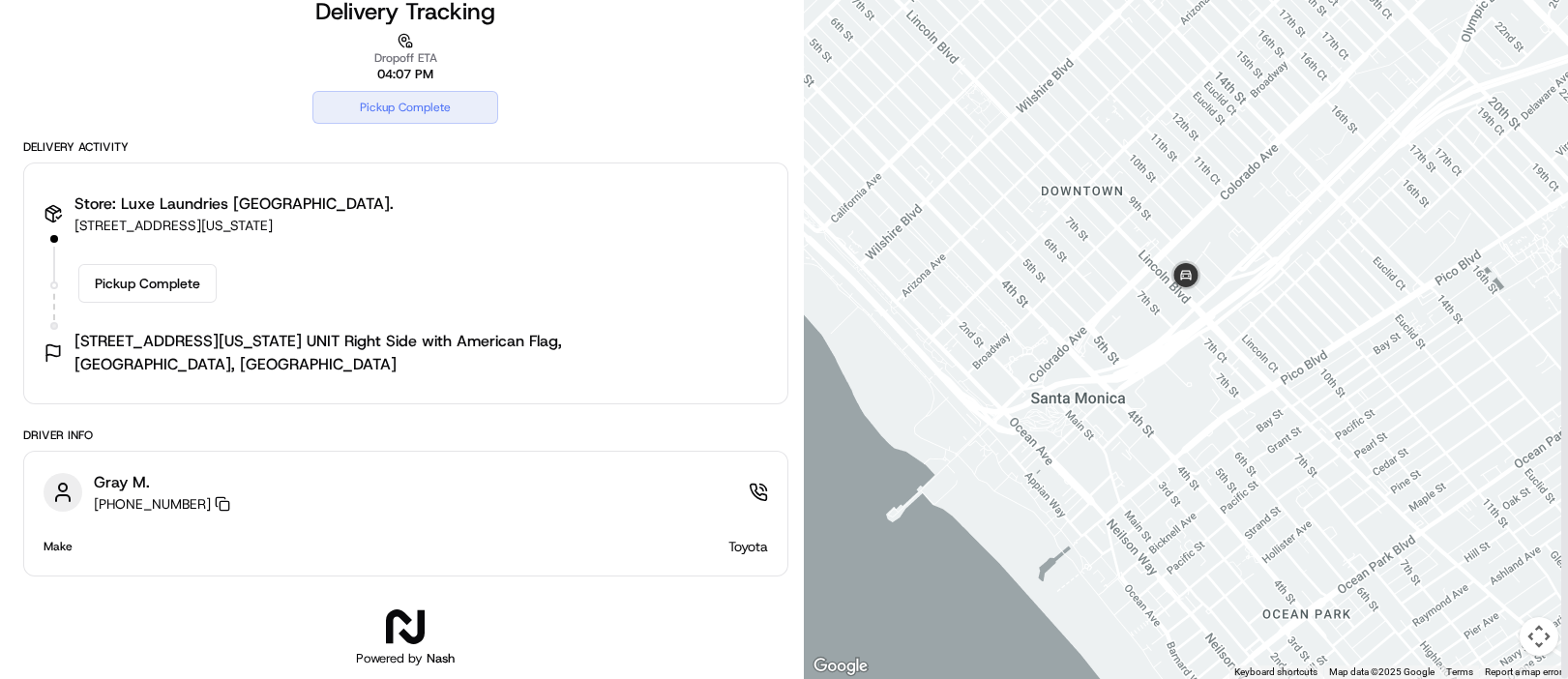 scroll, scrollTop: 389, scrollLeft: 0, axis: vertical 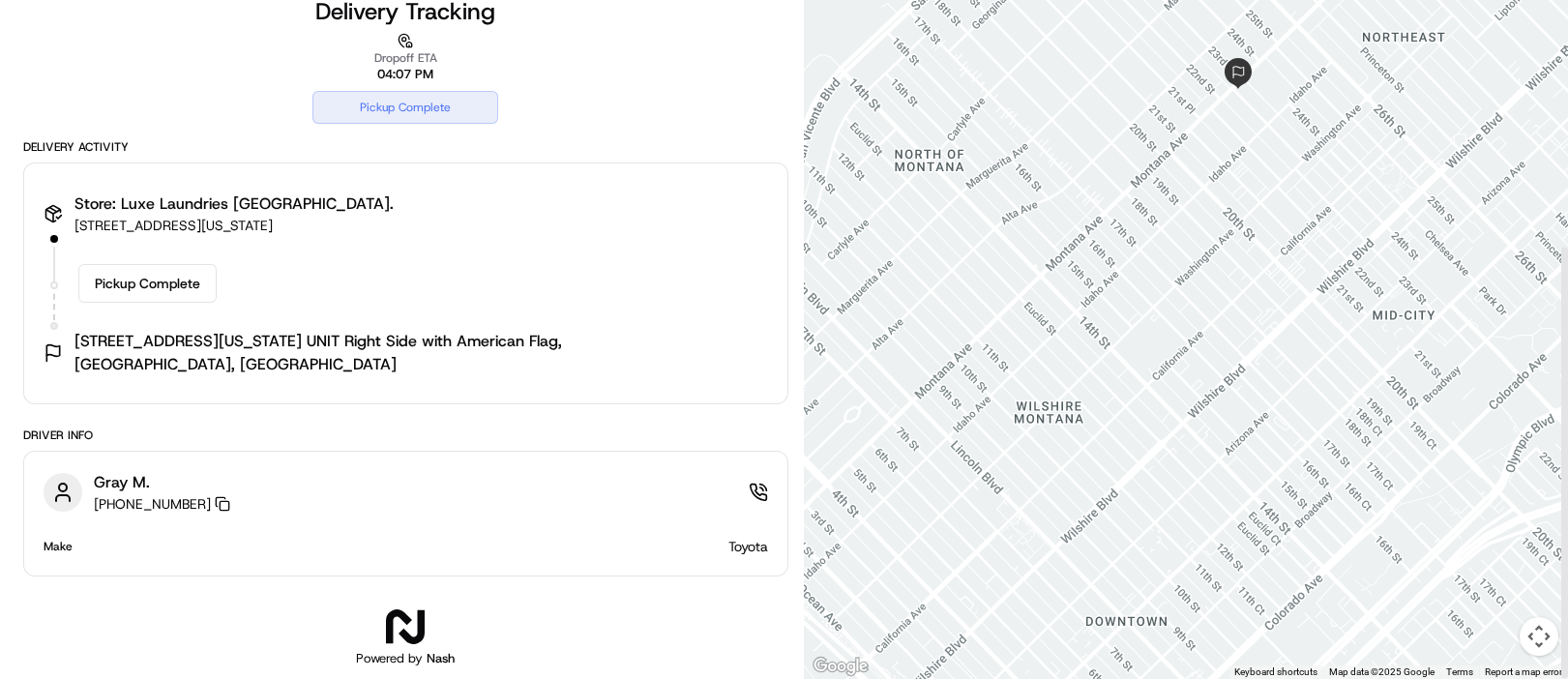 drag, startPoint x: 1338, startPoint y: 186, endPoint x: 1384, endPoint y: 623, distance: 439.41438 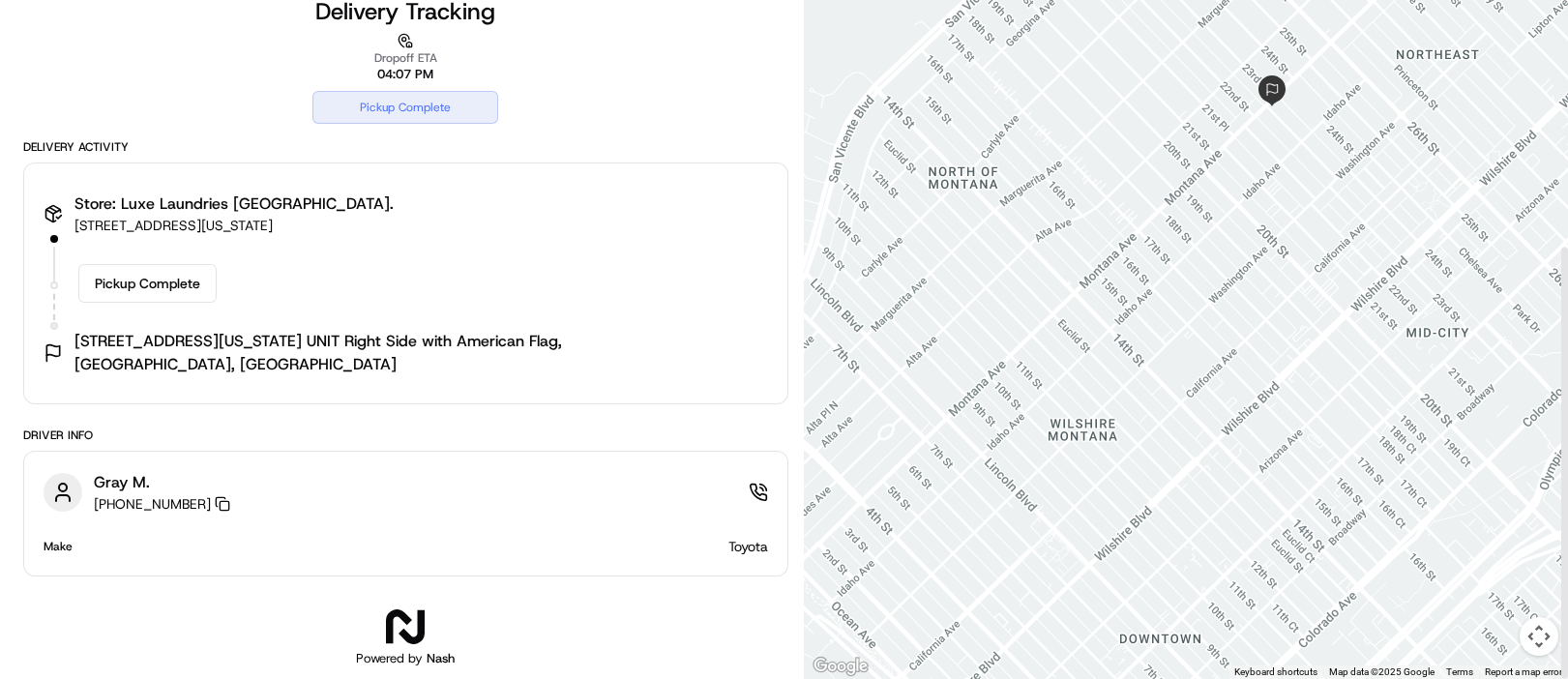 drag, startPoint x: 1257, startPoint y: 369, endPoint x: 1292, endPoint y: 394, distance: 43.011626 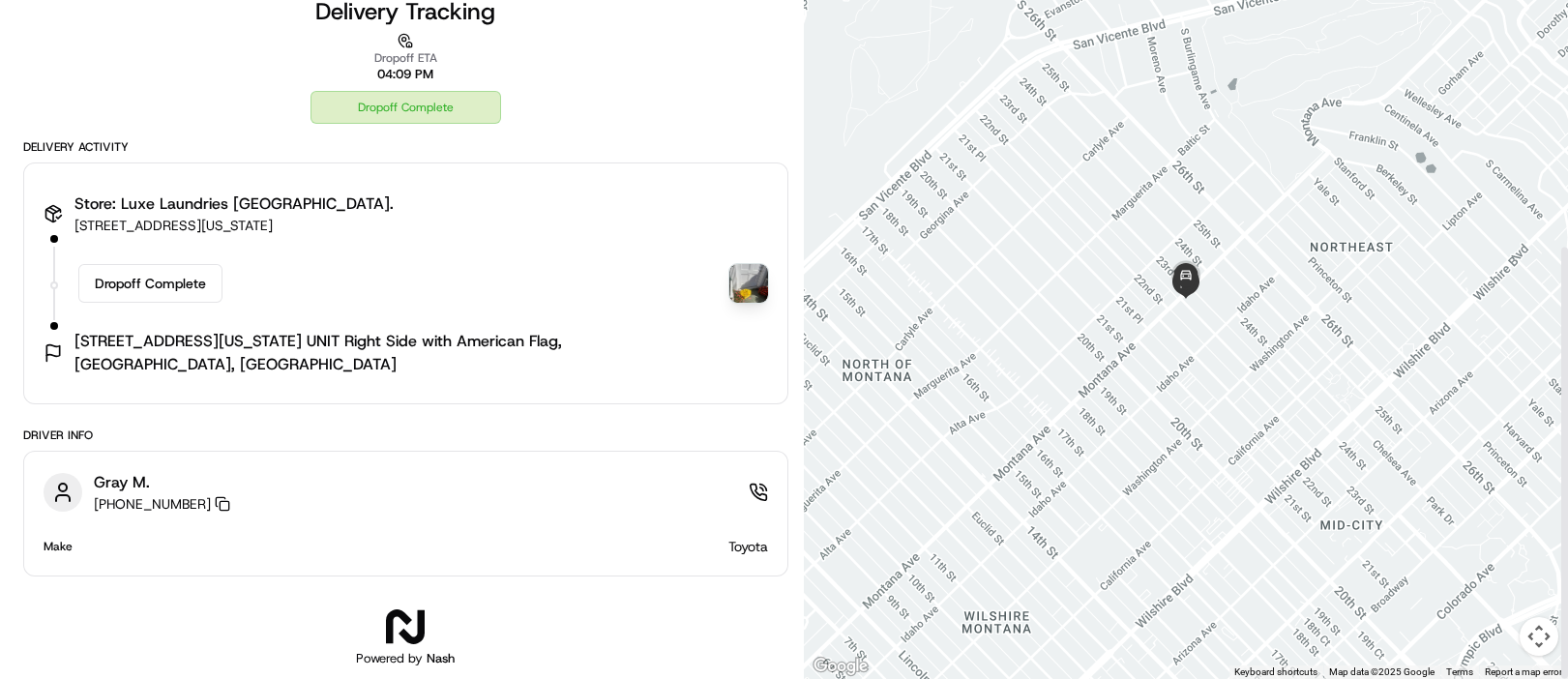 click at bounding box center [749, 283] 